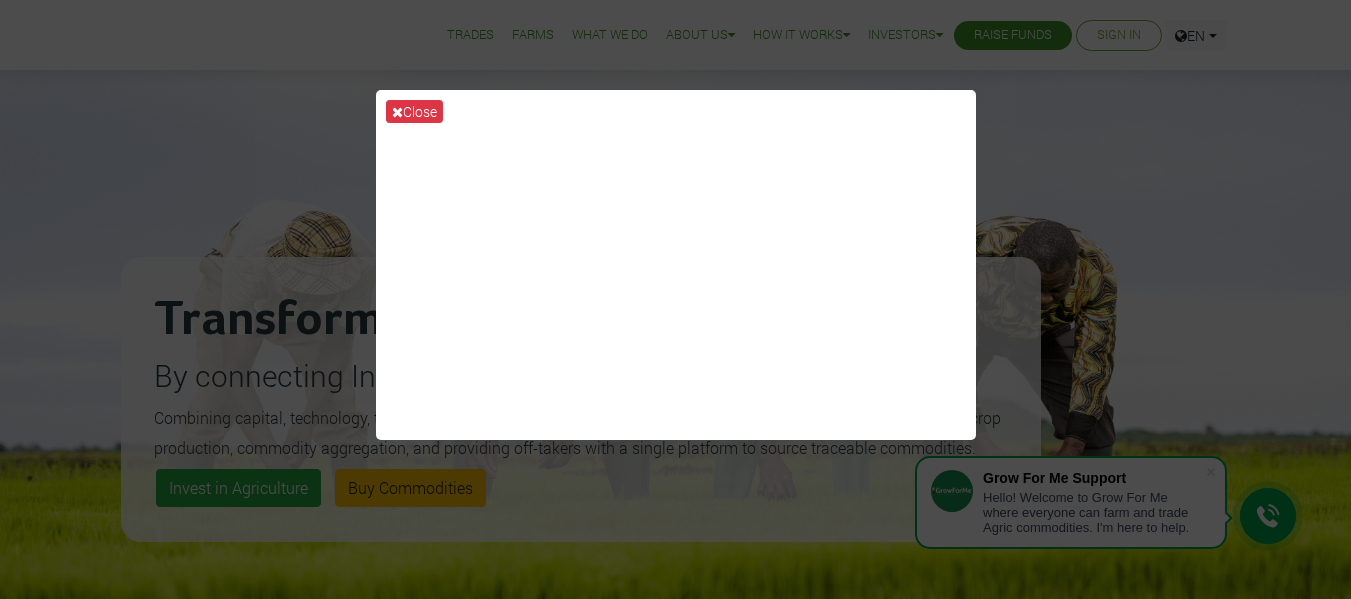 scroll, scrollTop: 0, scrollLeft: 0, axis: both 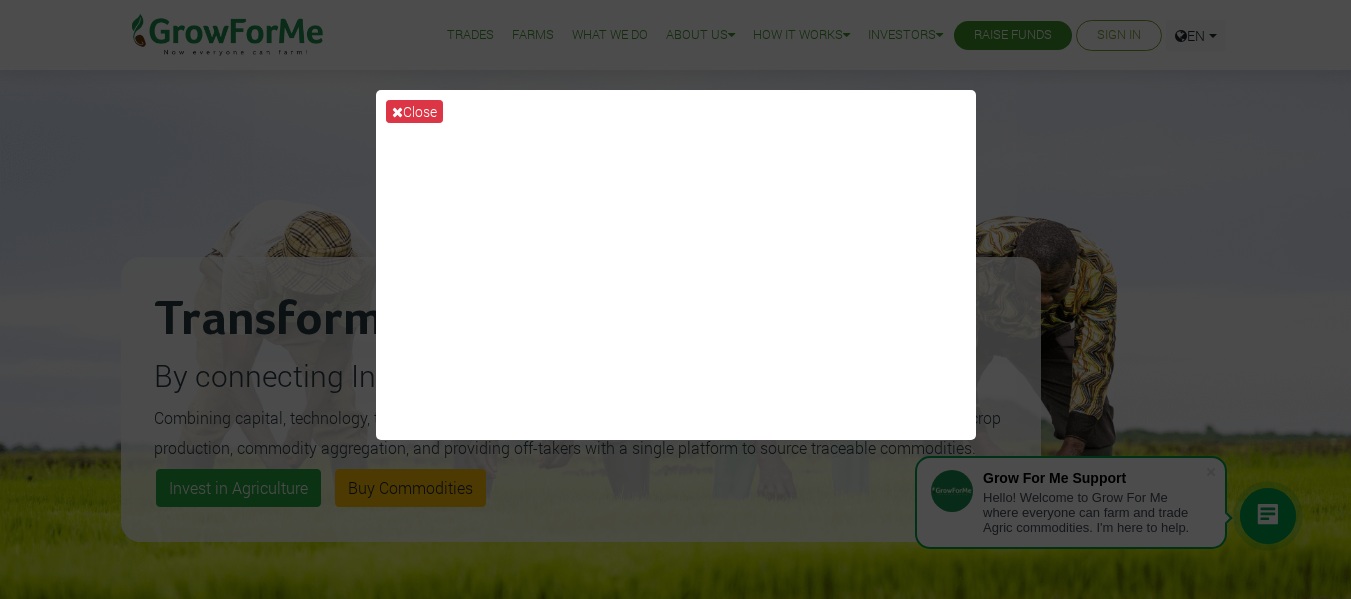 click on "Close" at bounding box center [675, 299] 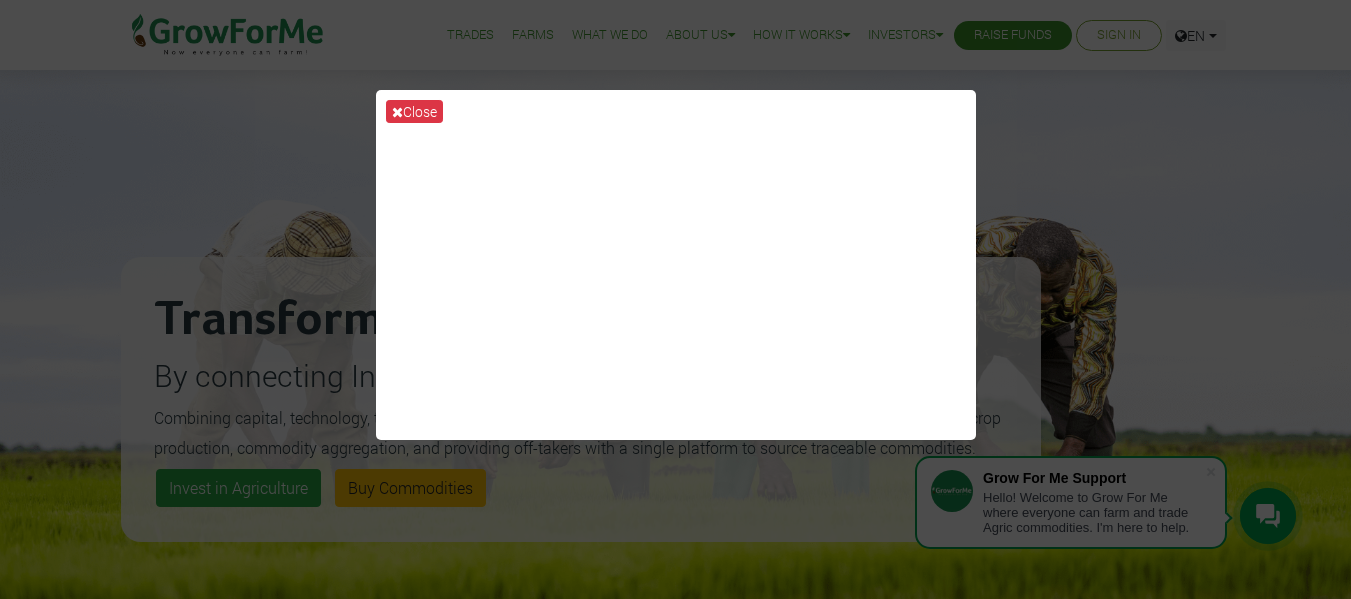 click on "Close" at bounding box center [675, 299] 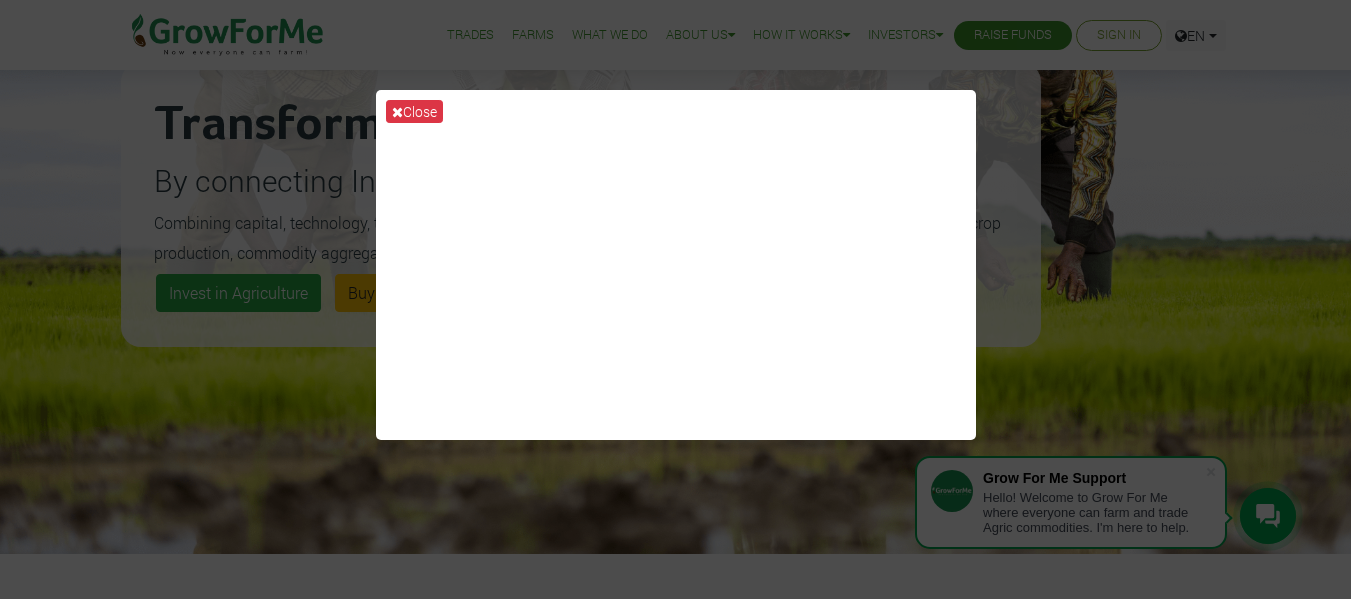scroll, scrollTop: 200, scrollLeft: 0, axis: vertical 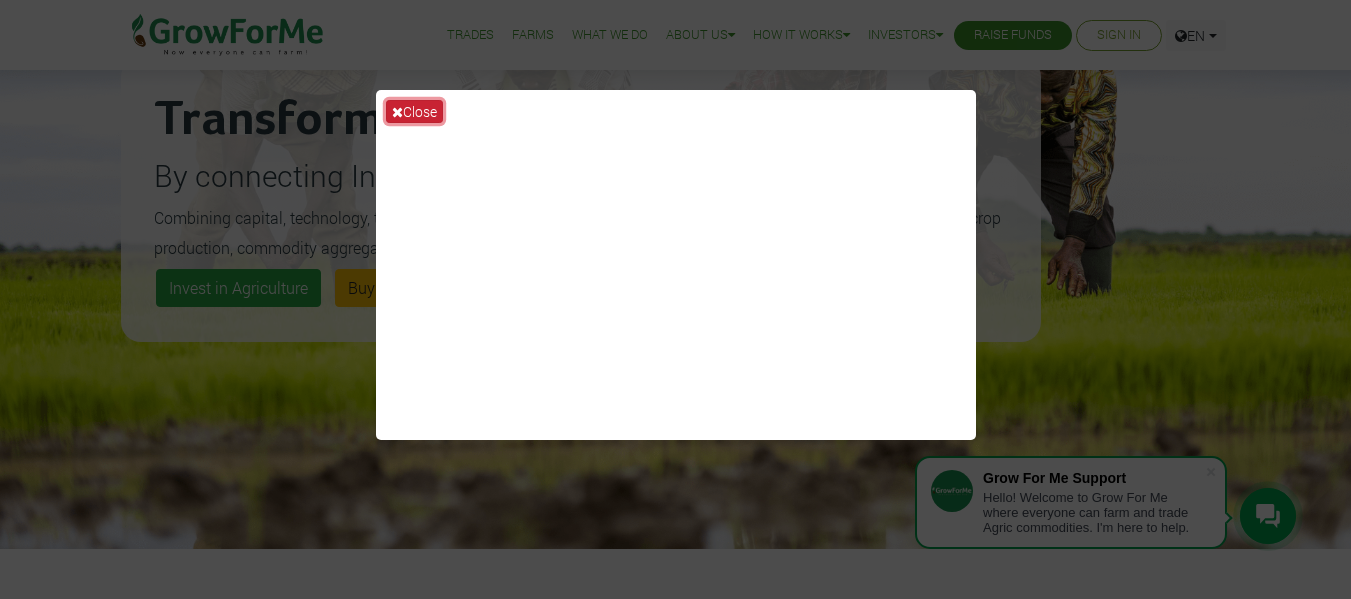 click on "Close" at bounding box center [414, 111] 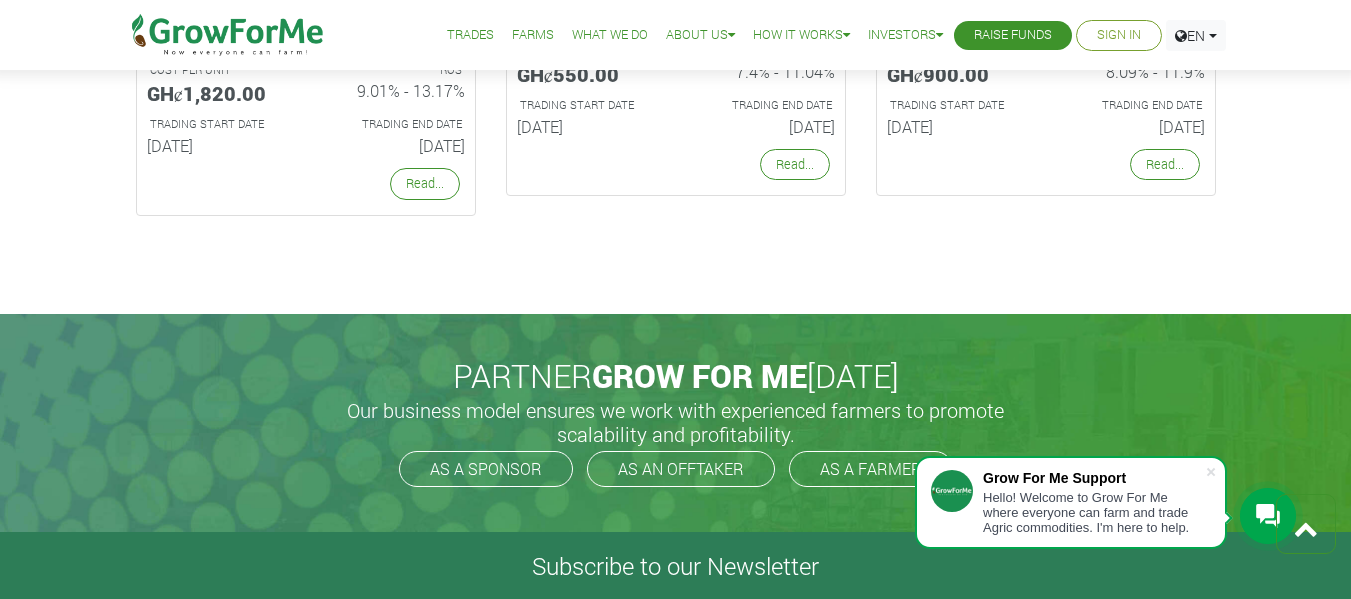 scroll, scrollTop: 4100, scrollLeft: 0, axis: vertical 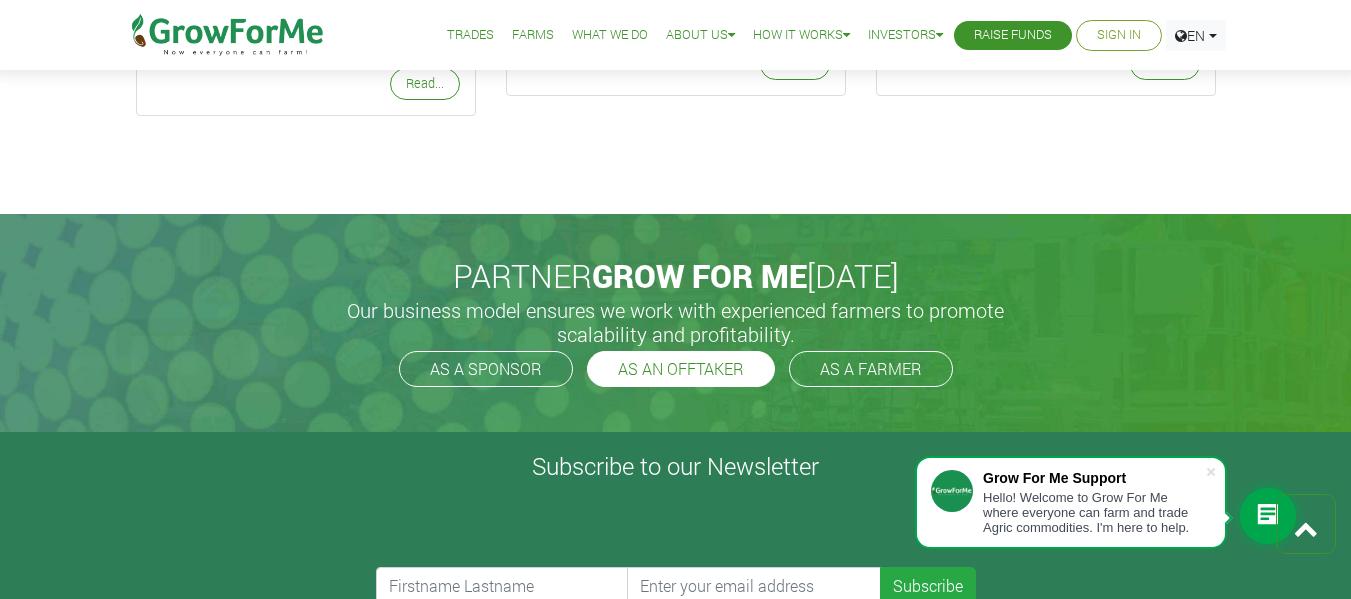 click on "AS AN OFFTAKER" at bounding box center (681, 369) 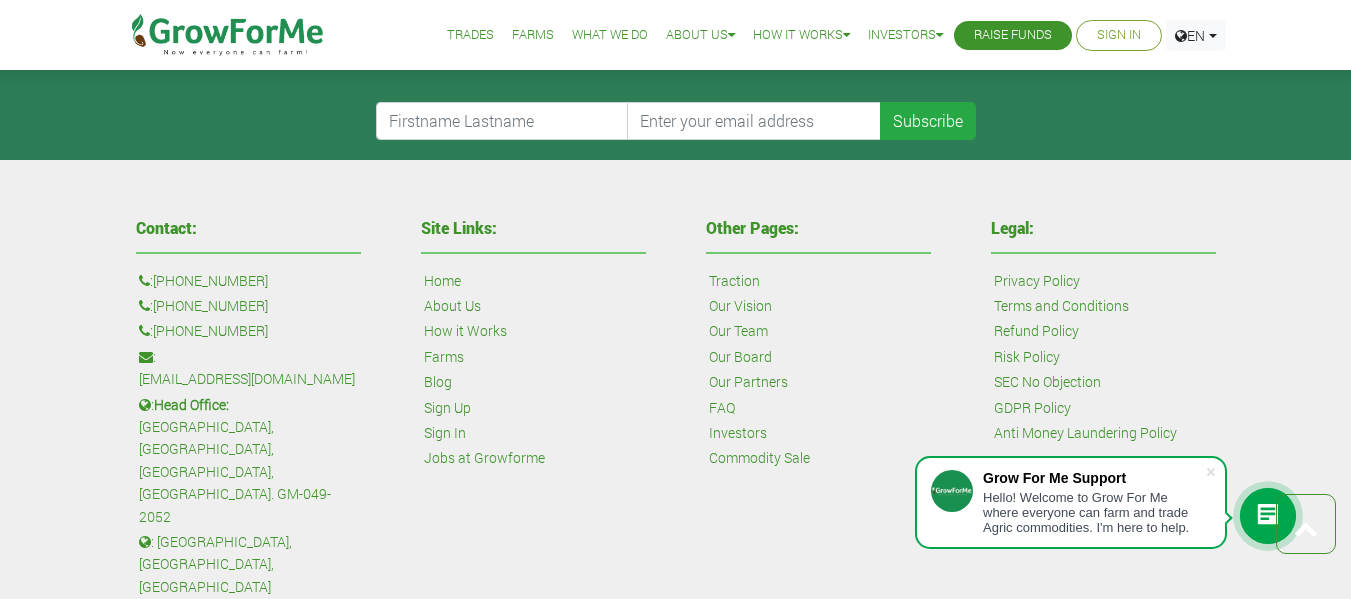 scroll, scrollTop: 4600, scrollLeft: 0, axis: vertical 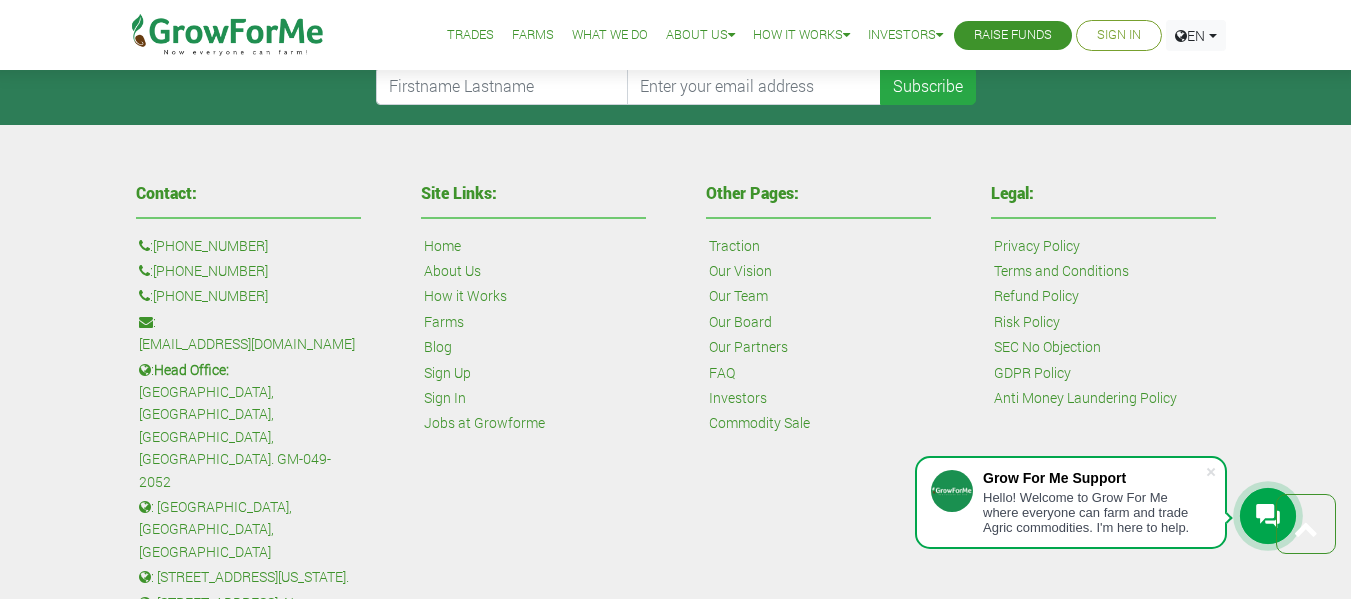 click on "How it Works" at bounding box center [465, 296] 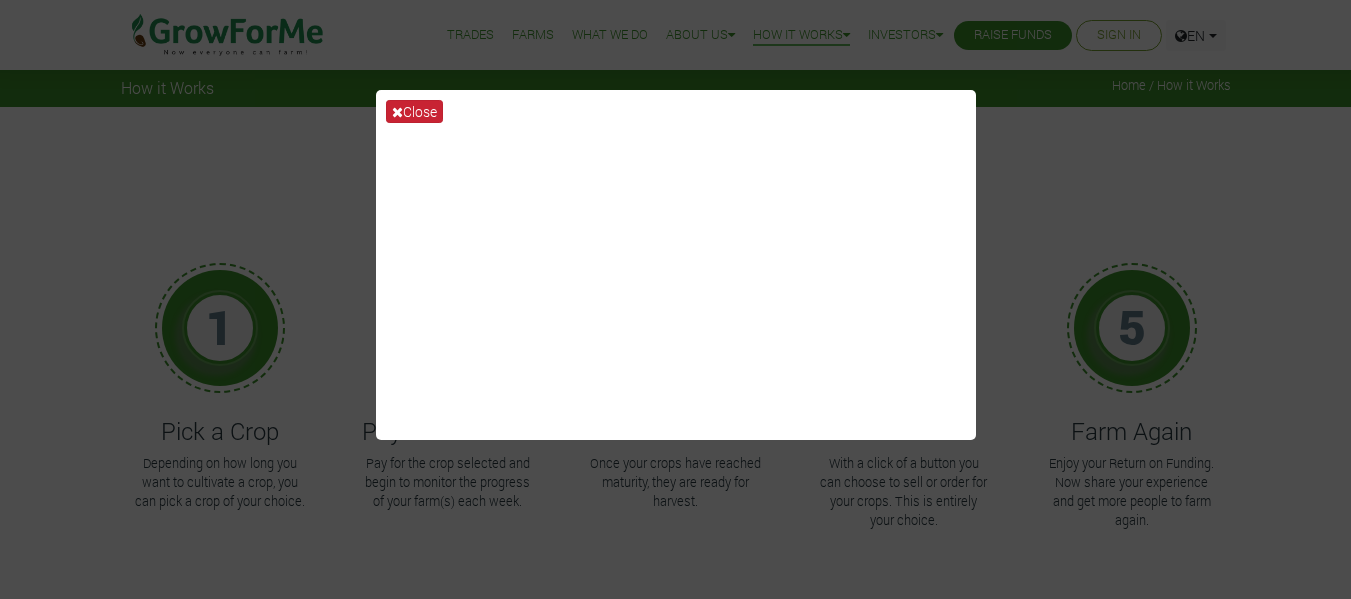 scroll, scrollTop: 0, scrollLeft: 0, axis: both 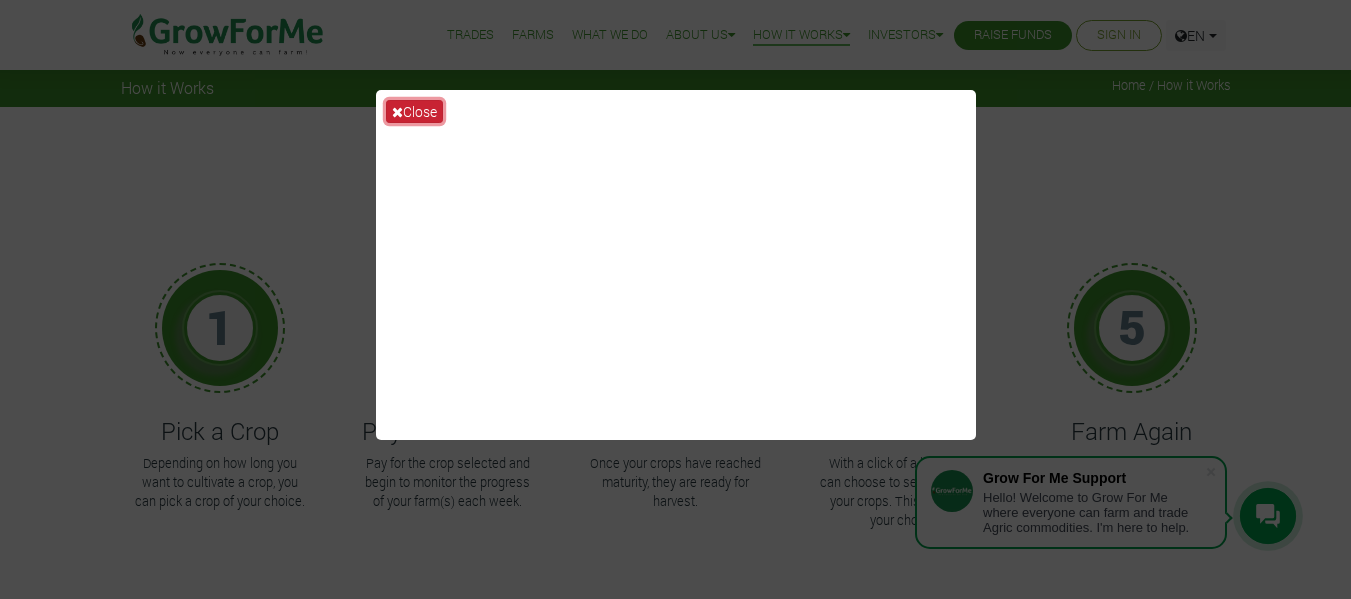click on "Close" at bounding box center [414, 111] 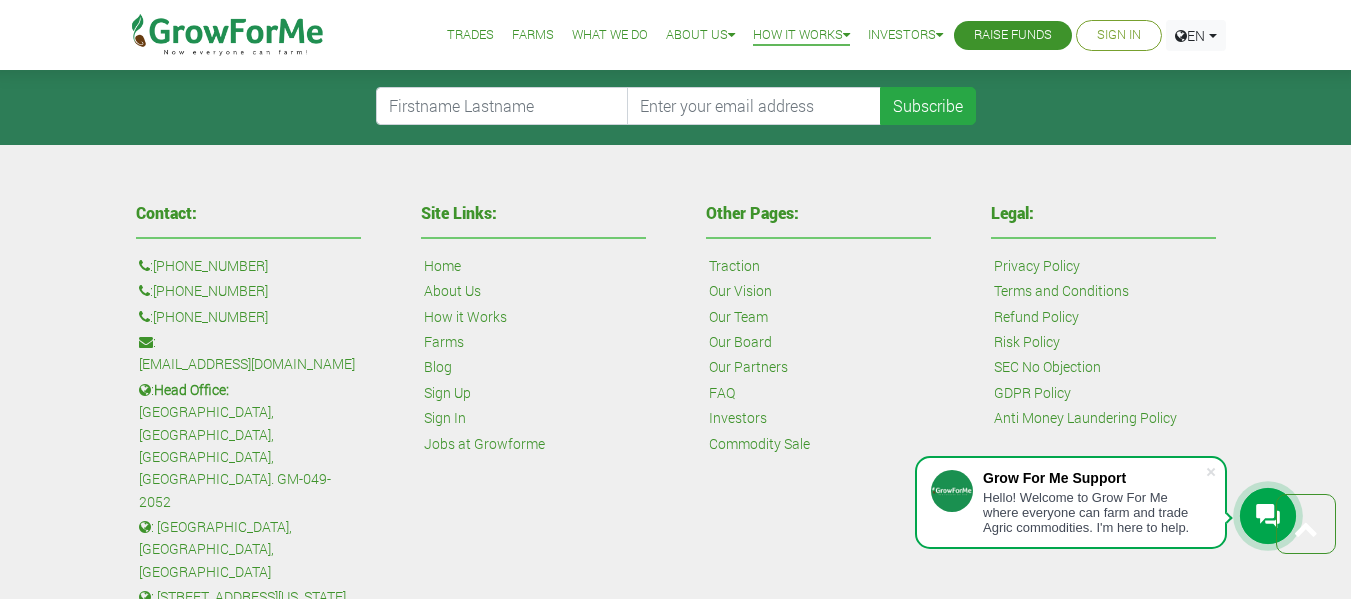scroll, scrollTop: 1400, scrollLeft: 0, axis: vertical 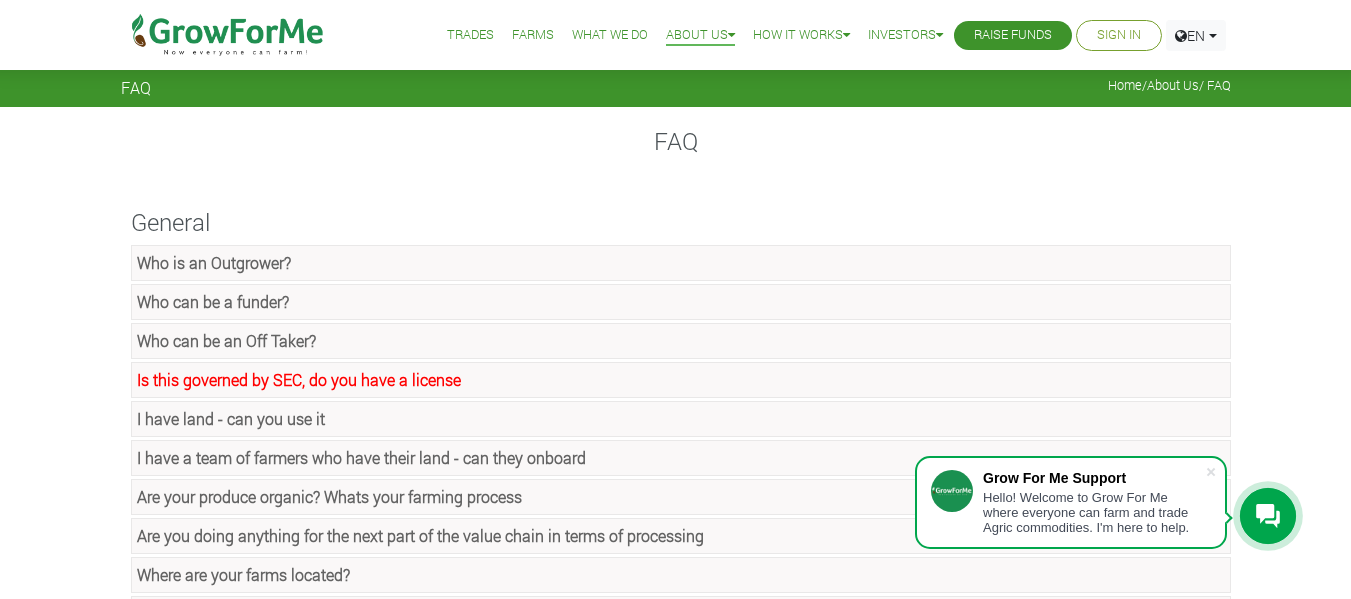 click on "Who can be an Off Taker?" at bounding box center (226, 340) 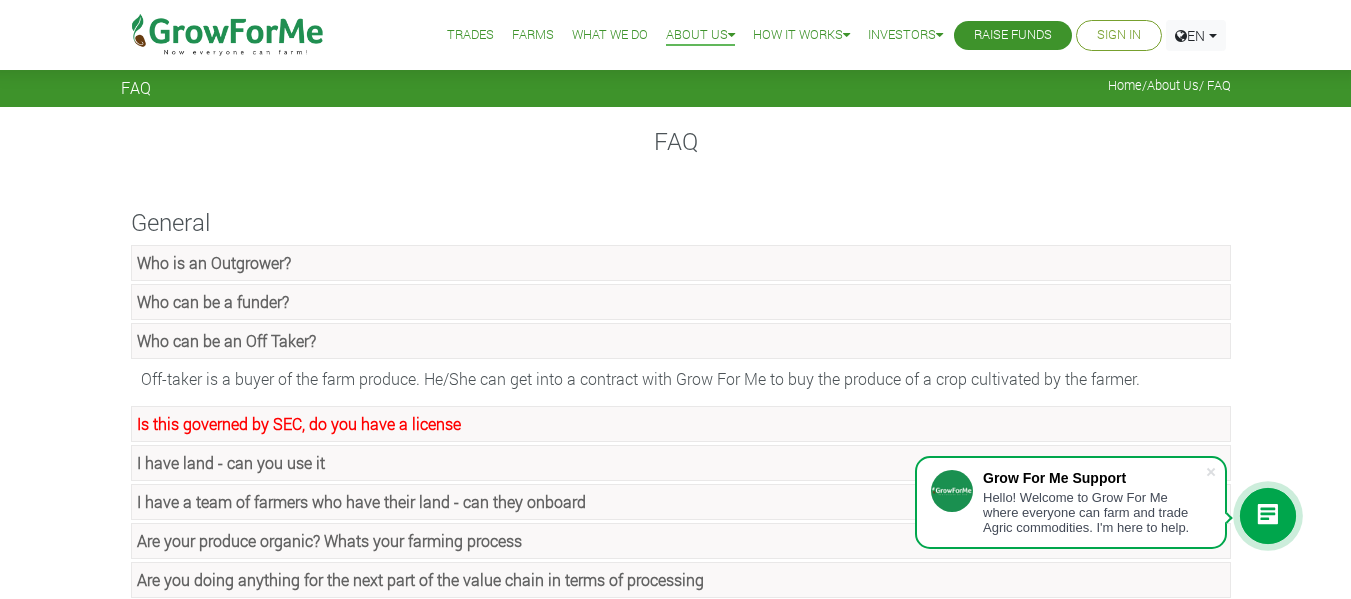 click on "Who can be a funder?" at bounding box center [213, 301] 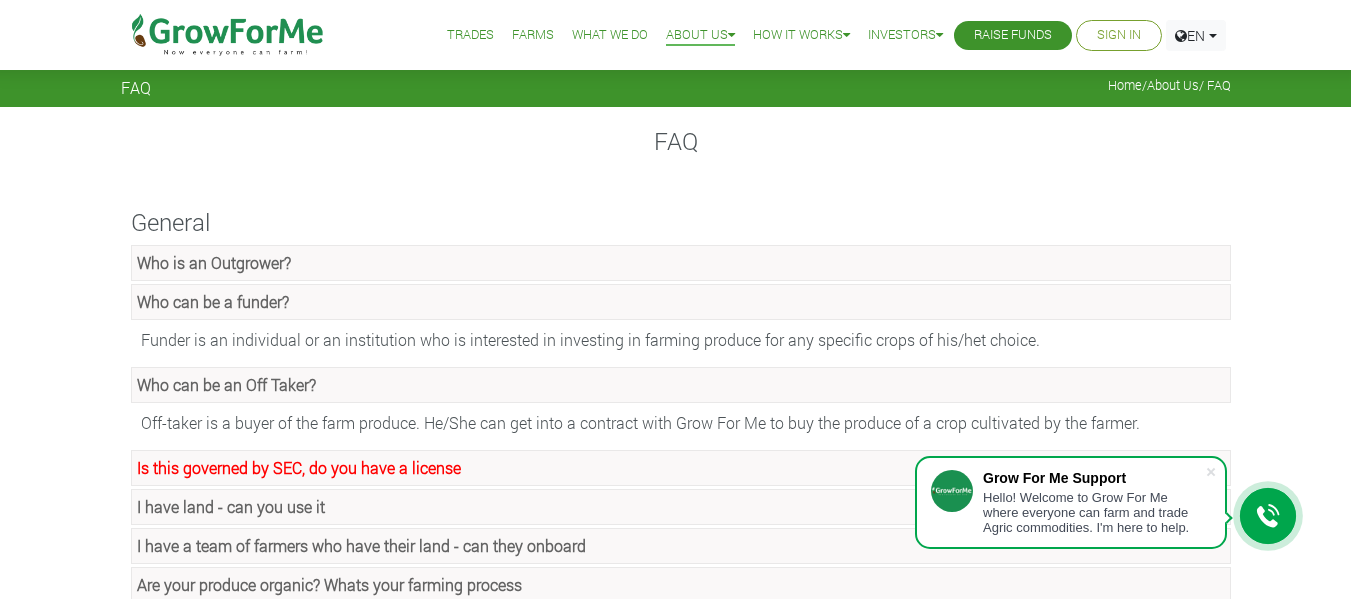 click on "Who is an Outgrower?" at bounding box center [214, 262] 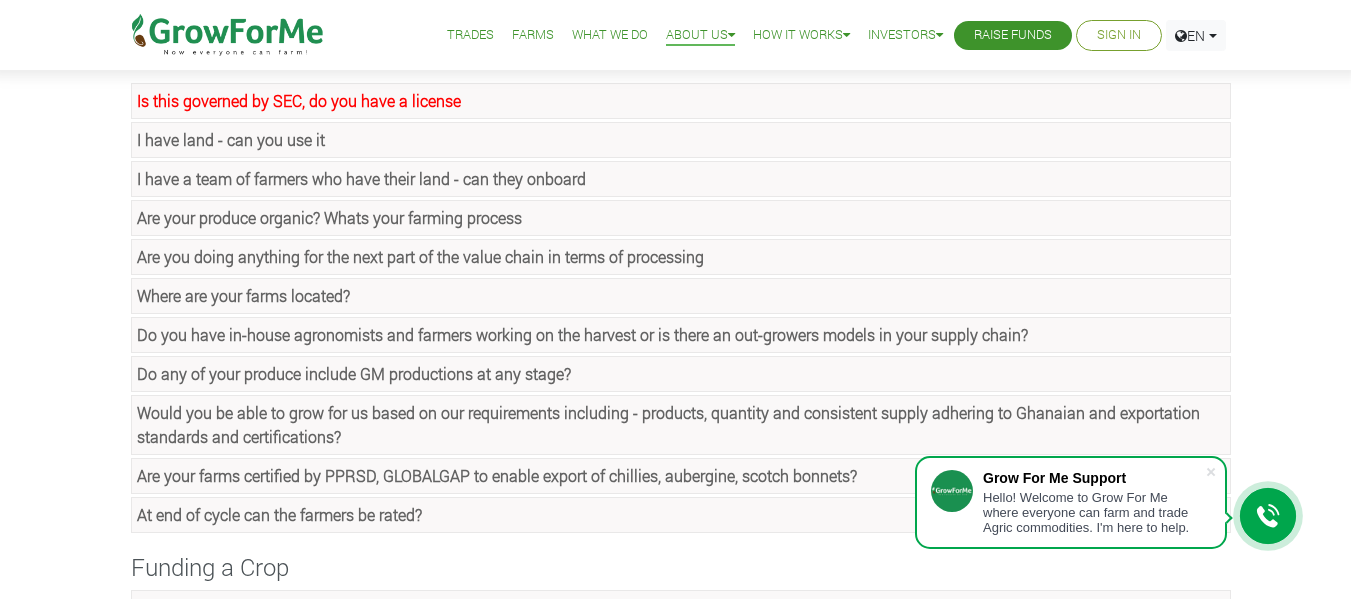 scroll, scrollTop: 400, scrollLeft: 0, axis: vertical 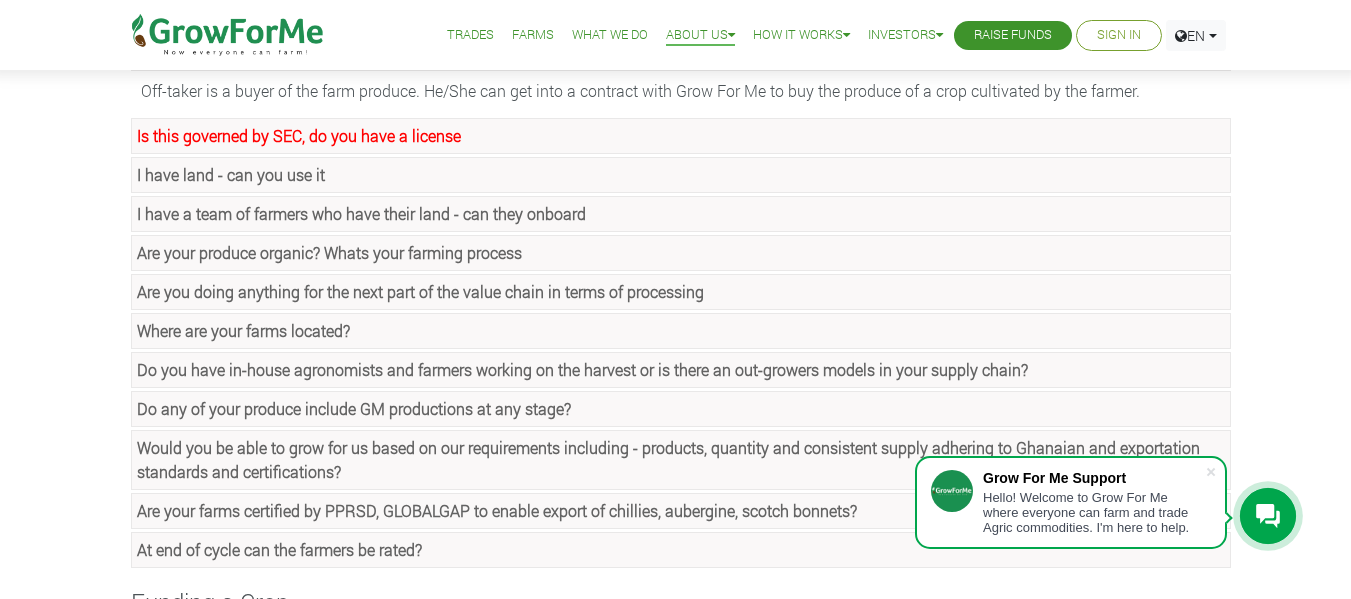 click on "Is this governed by SEC, do you have a license" at bounding box center (299, 135) 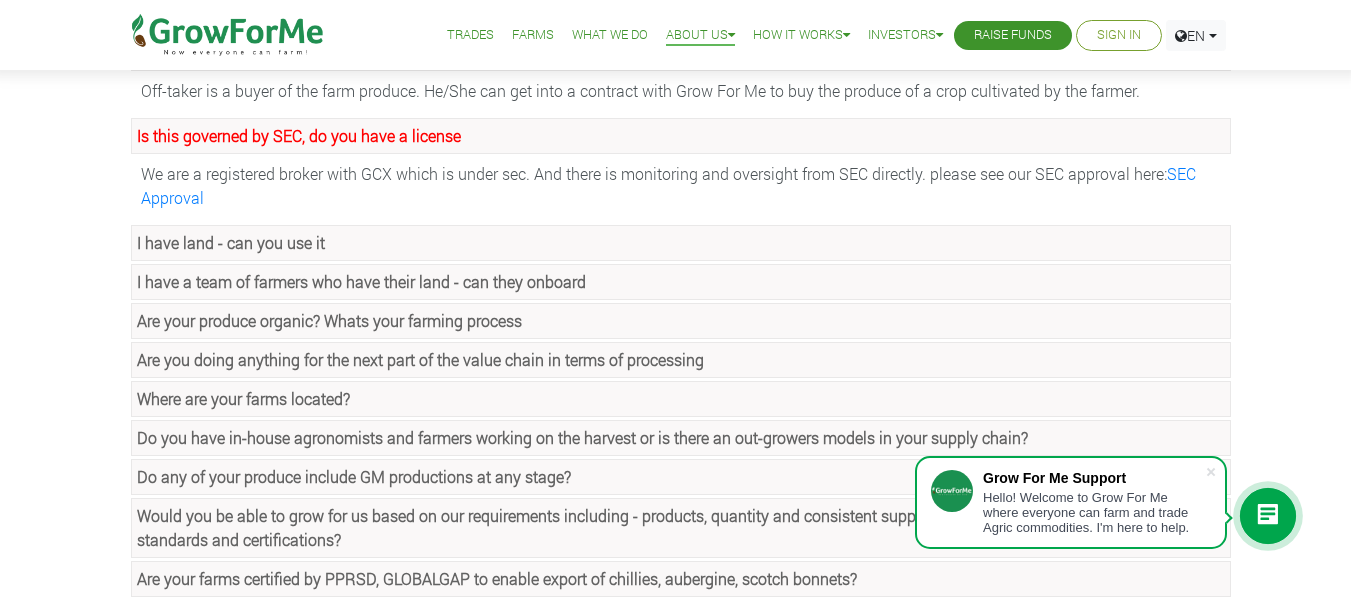 click on "I have land  - can you use it" at bounding box center (231, 242) 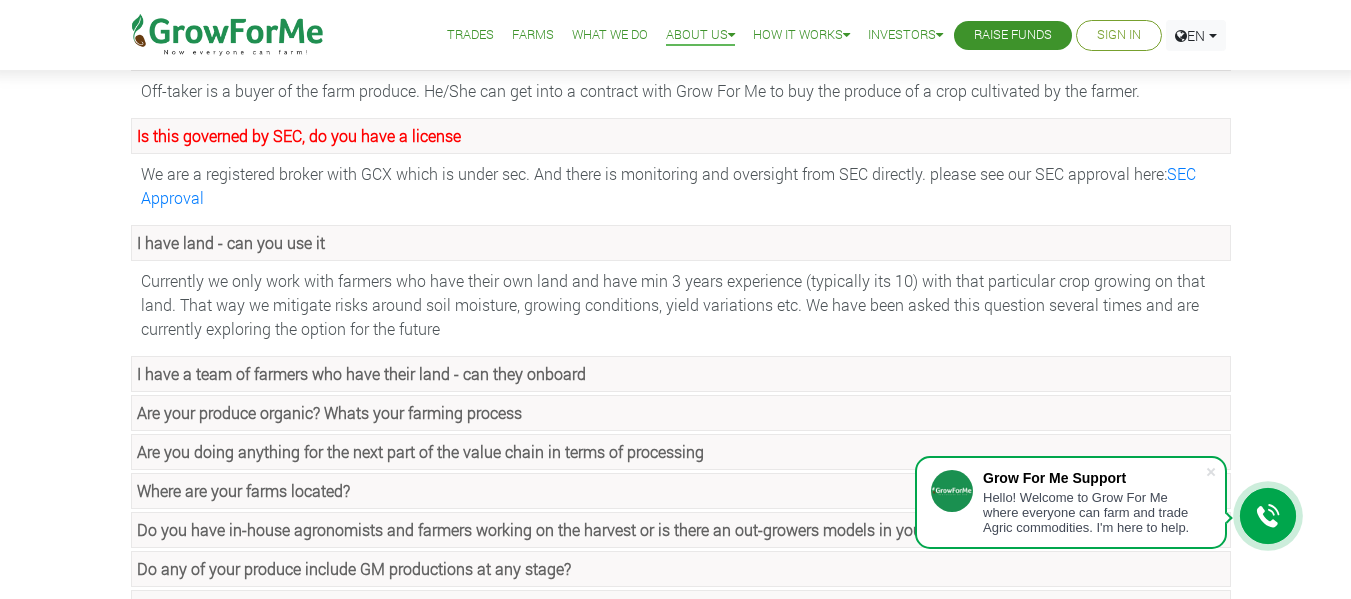 scroll, scrollTop: 500, scrollLeft: 0, axis: vertical 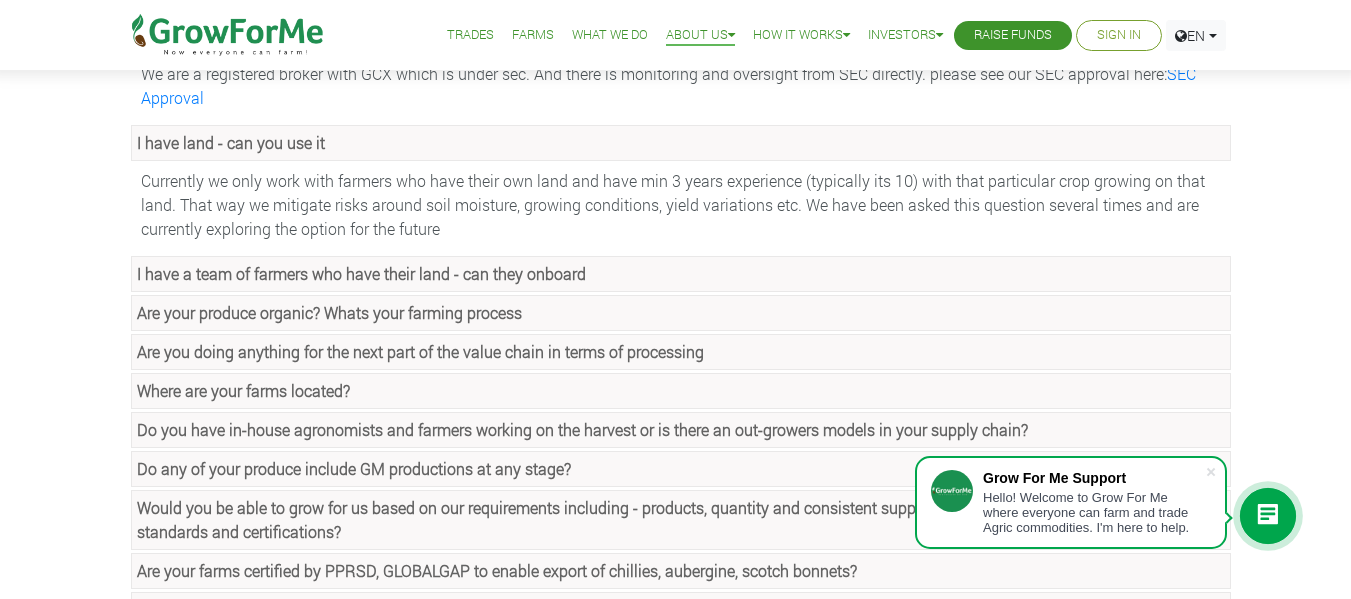 click on "I have a team of farmers who have their land - can they onboard" at bounding box center [361, 273] 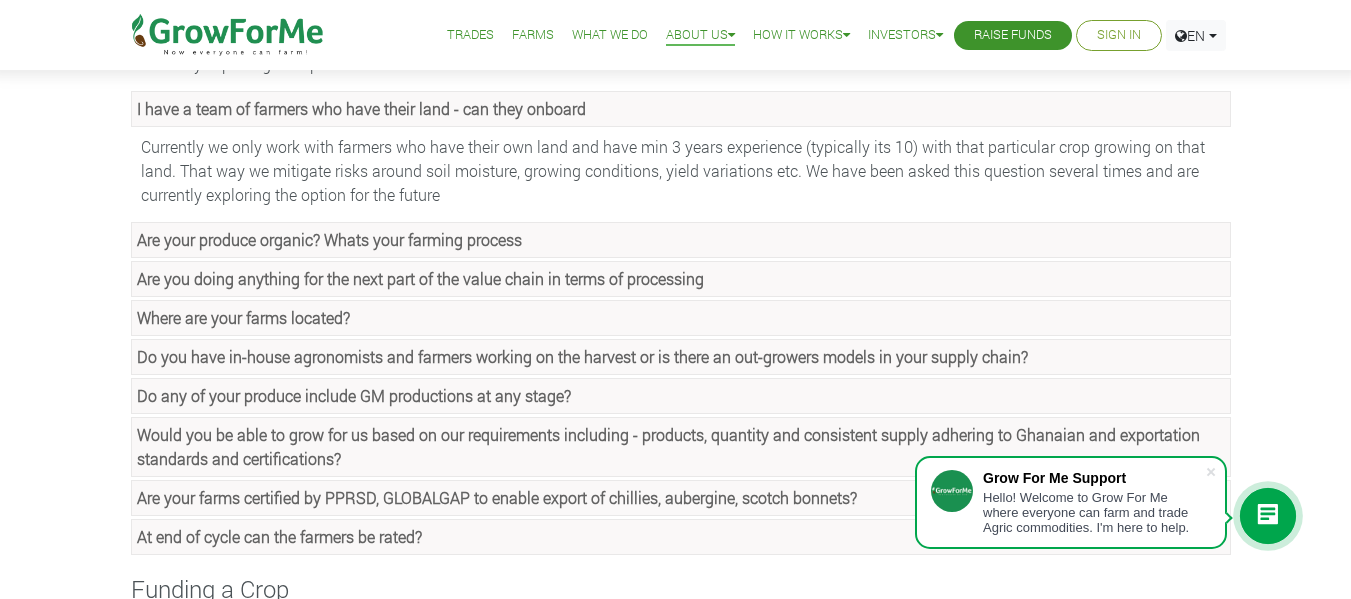 scroll, scrollTop: 700, scrollLeft: 0, axis: vertical 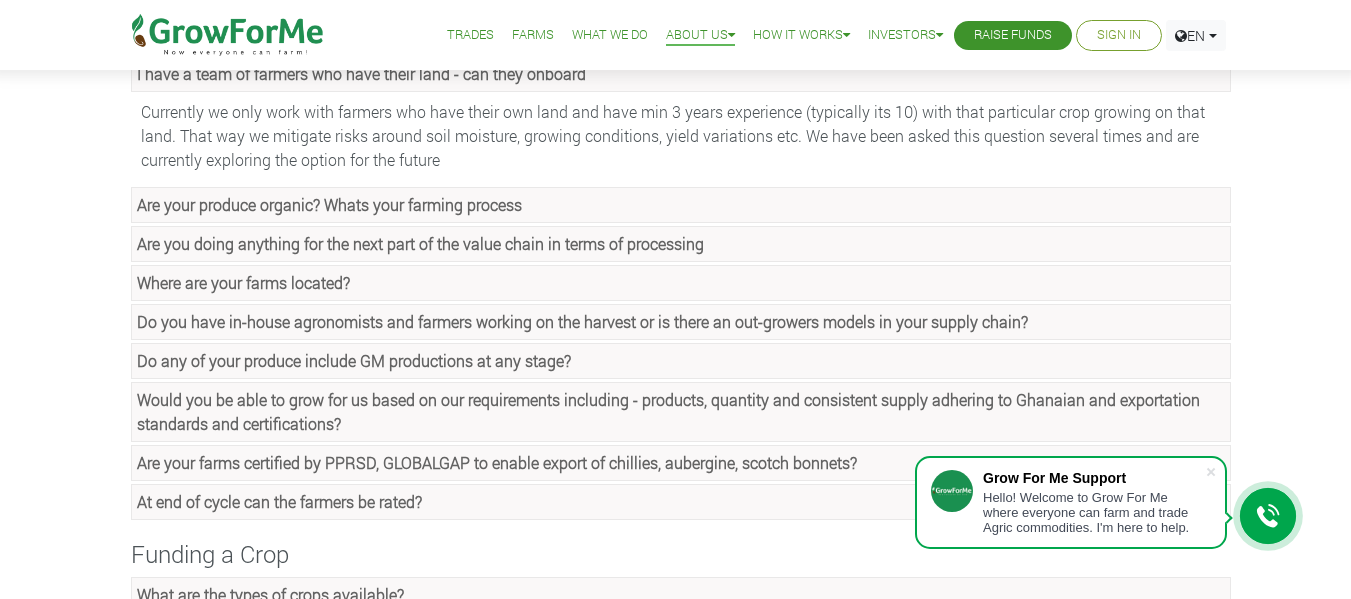 click on "Are your produce organic? Whats your farming process" at bounding box center (329, 204) 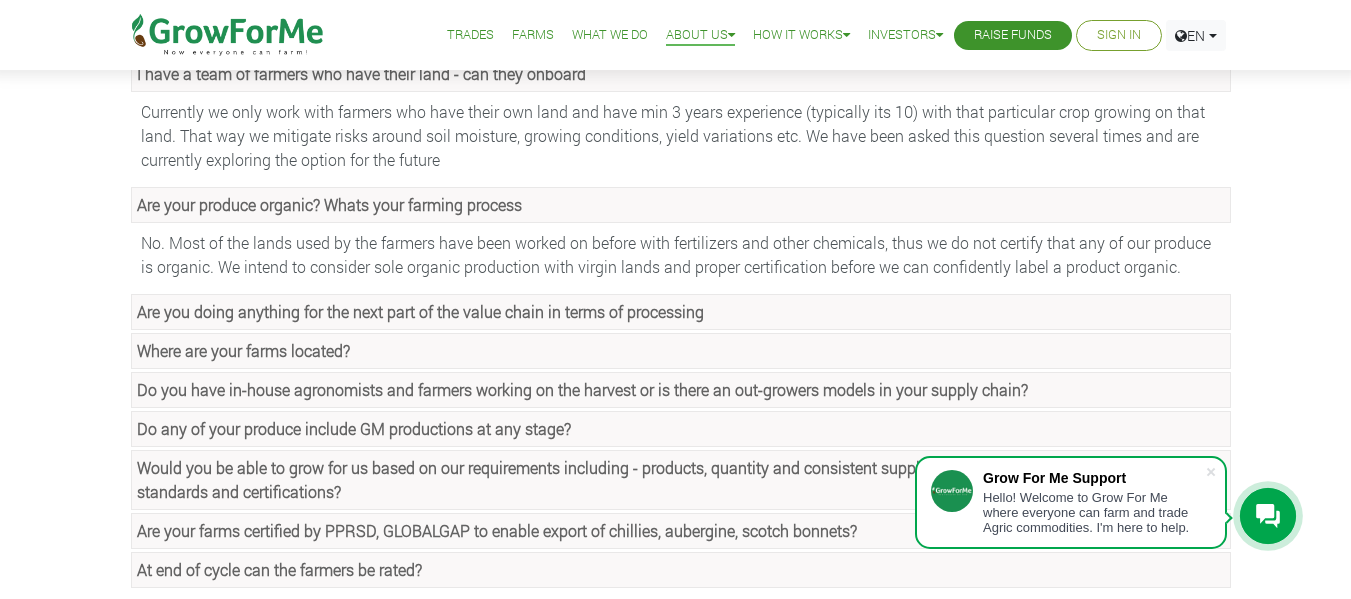 click on "Are you doing anything for the next part of the value chain in terms of processing" at bounding box center (420, 311) 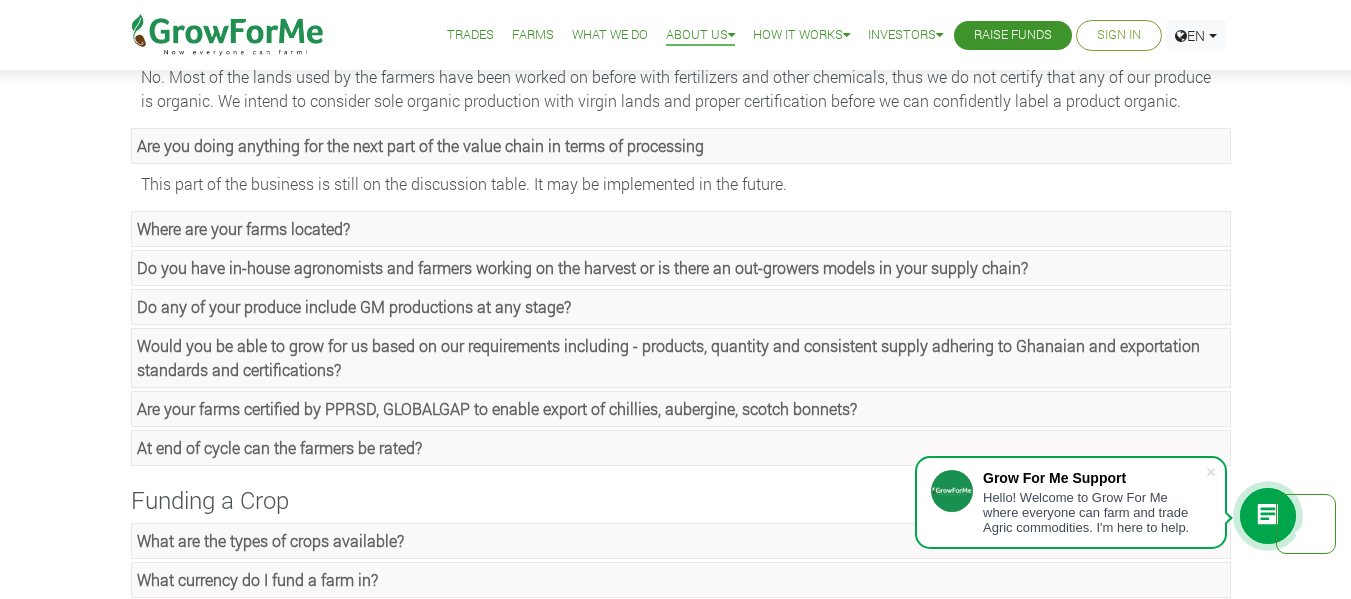 scroll, scrollTop: 900, scrollLeft: 0, axis: vertical 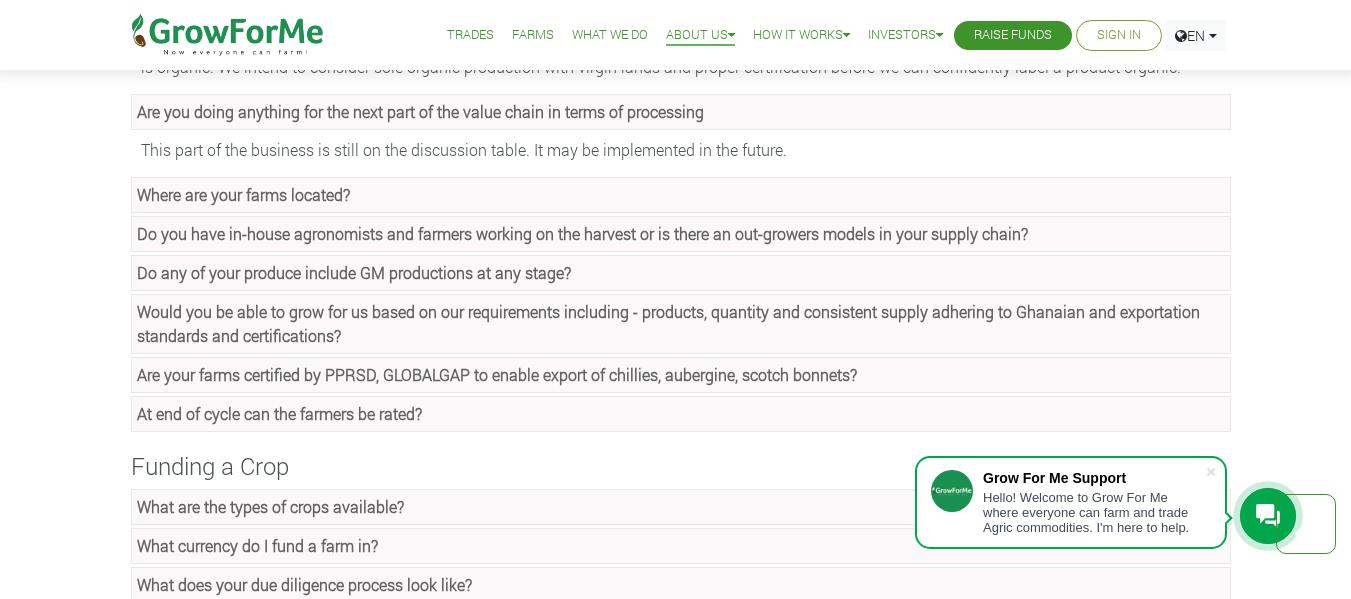 click on "Where are your farms located?" at bounding box center [243, 194] 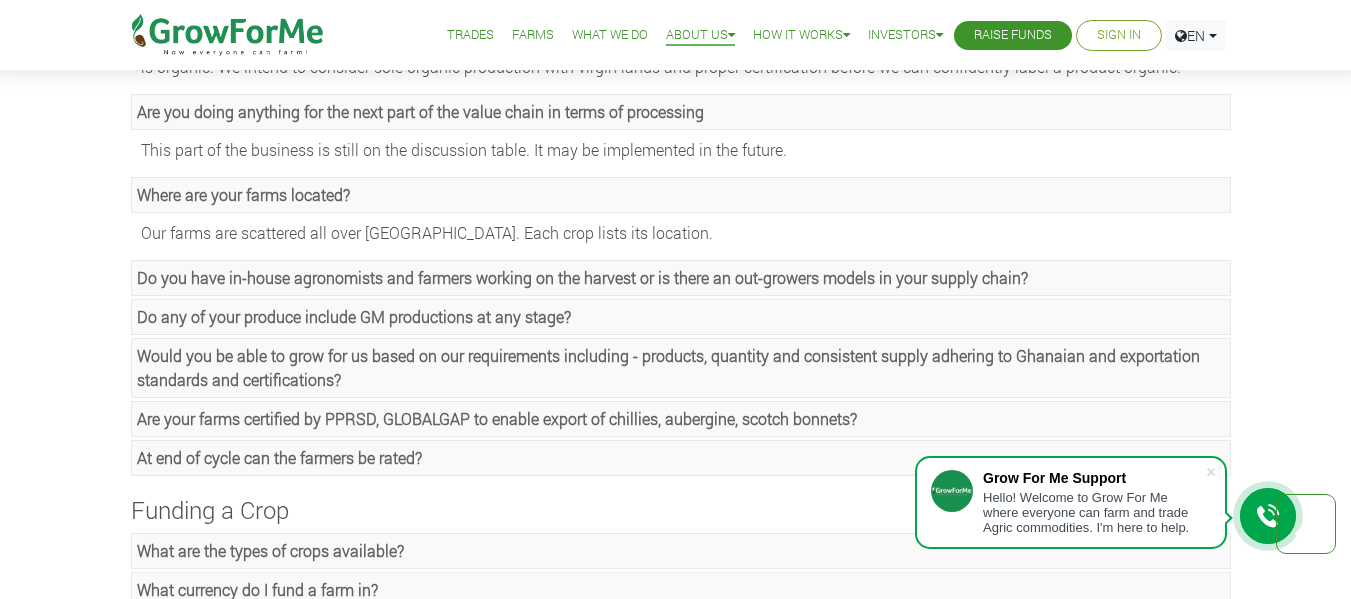 click on "Do you have in-house agronomists and farmers working on the harvest or is there an out-growers models in your supply chain?" at bounding box center (582, 277) 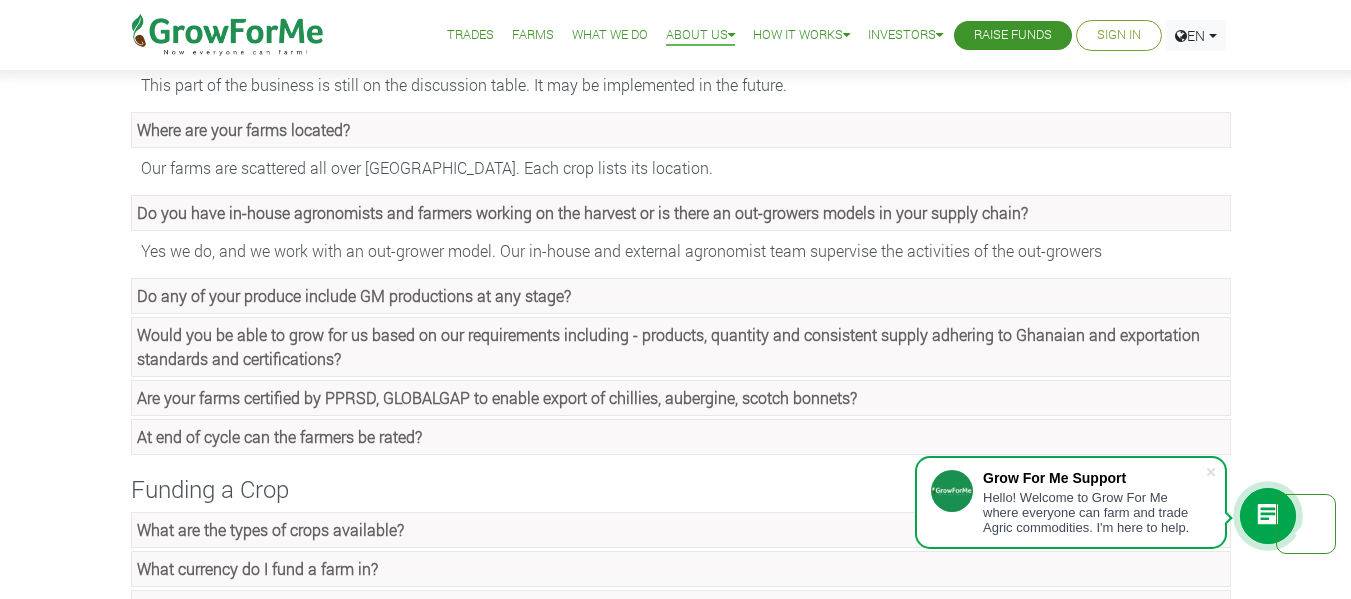 scroll, scrollTop: 1000, scrollLeft: 0, axis: vertical 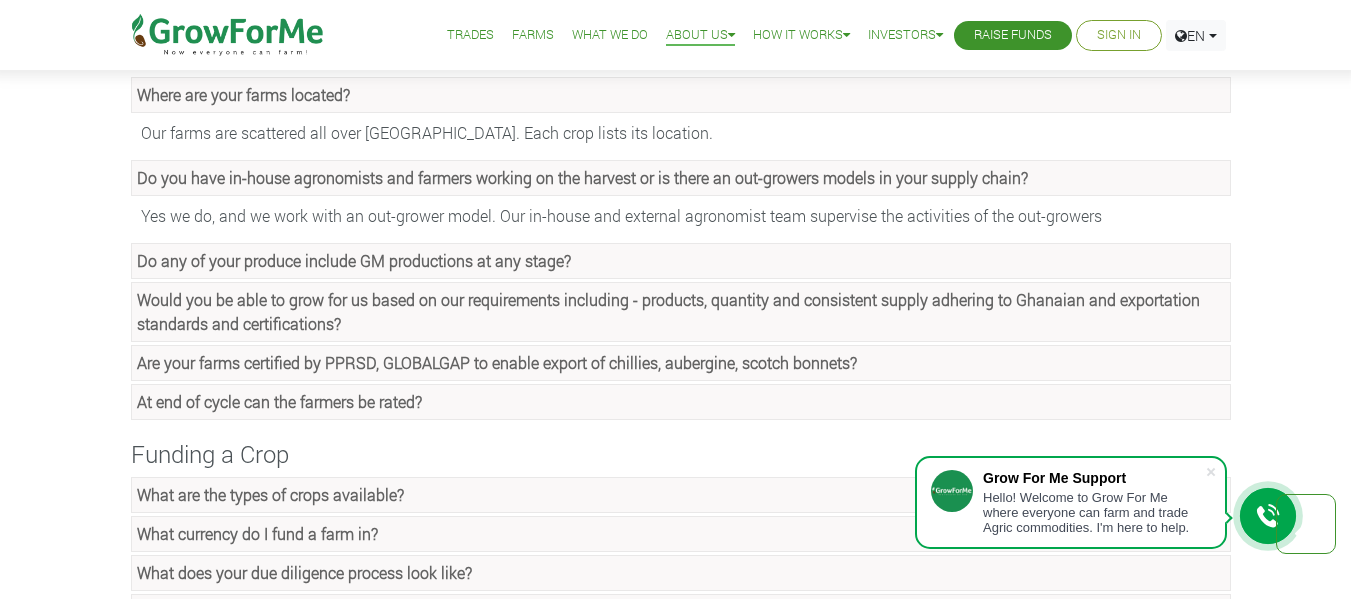 click on "Do any of your produce include GM productions at any stage?" at bounding box center [354, 260] 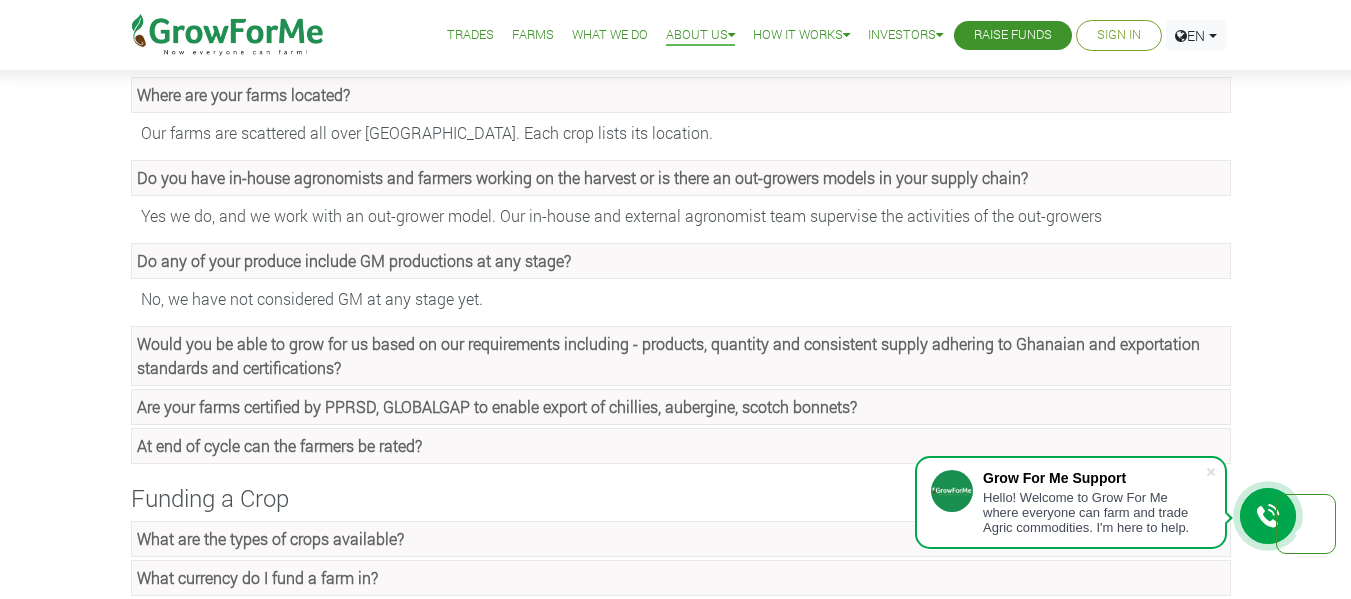 click on "Would you be able to grow for us based on our requirements including - products, quantity and consistent supply adhering to Ghanaian and exportation standards and certifications?" at bounding box center [668, 355] 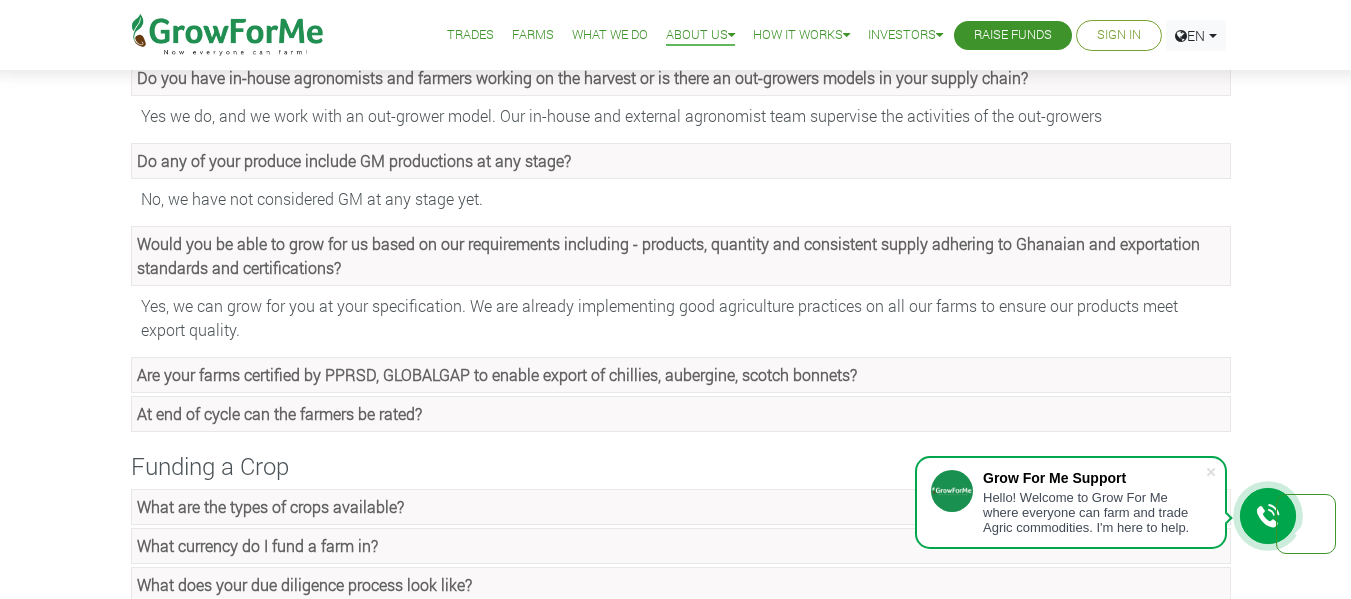 scroll, scrollTop: 1200, scrollLeft: 0, axis: vertical 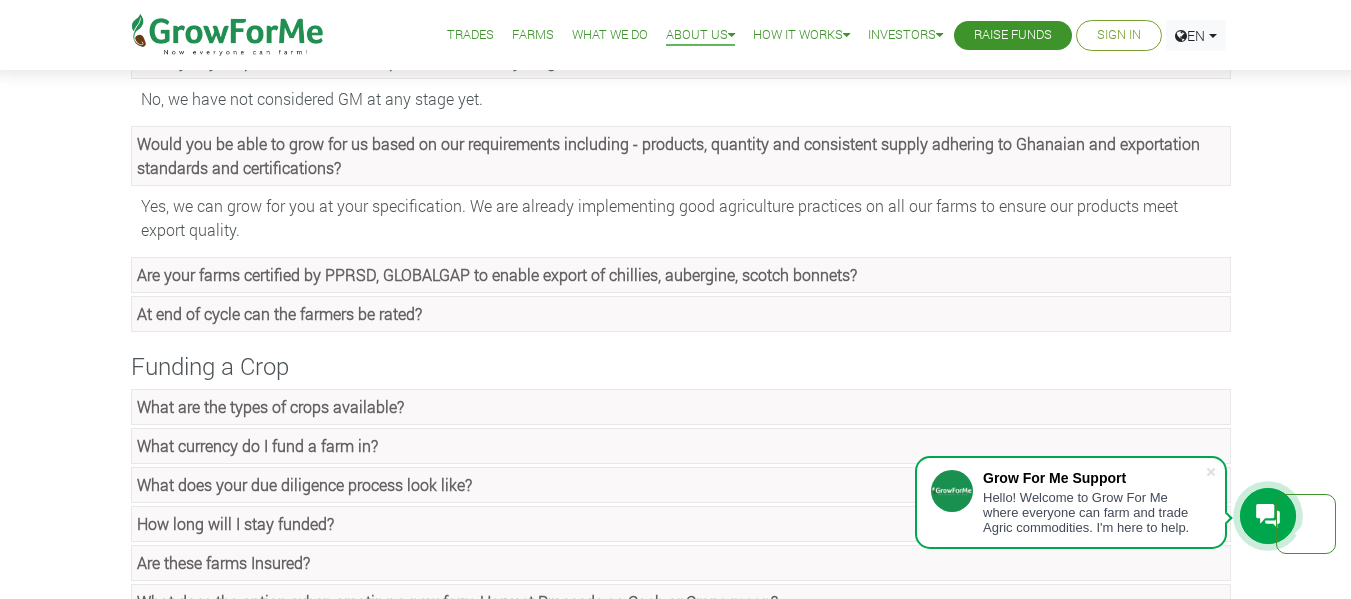 click on "Are your farms certified by PPRSD, GLOBALGAP to enable export of chillies, aubergine, scotch bonnets?" at bounding box center (497, 274) 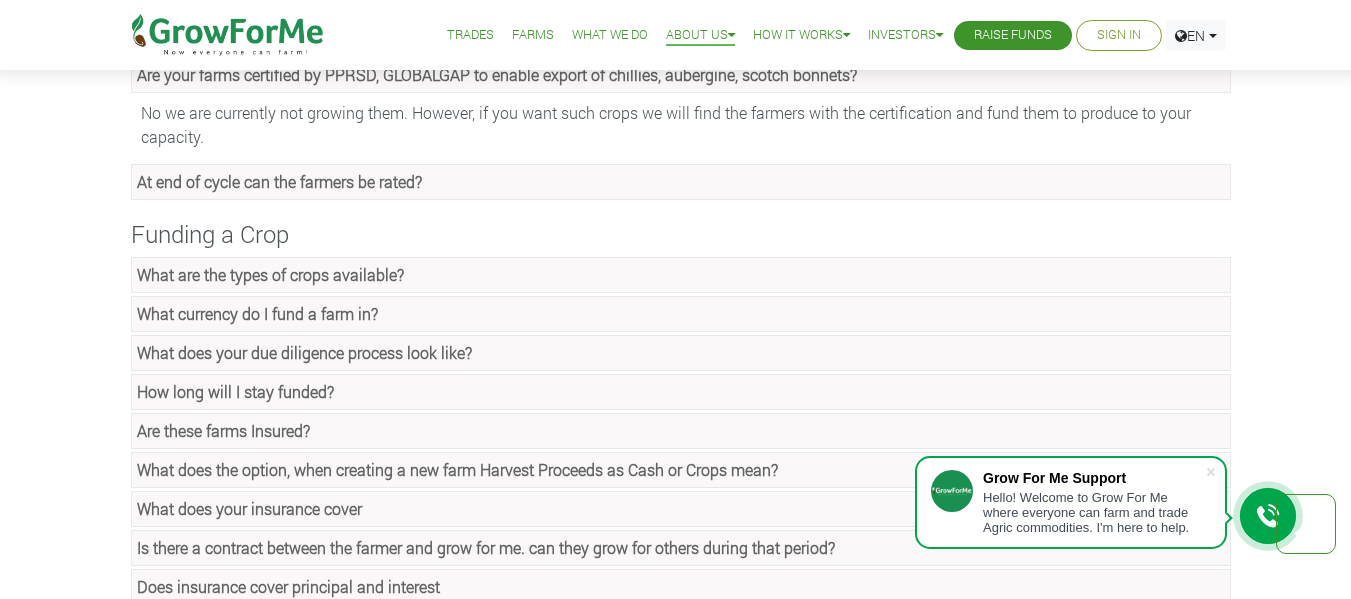 scroll, scrollTop: 1500, scrollLeft: 0, axis: vertical 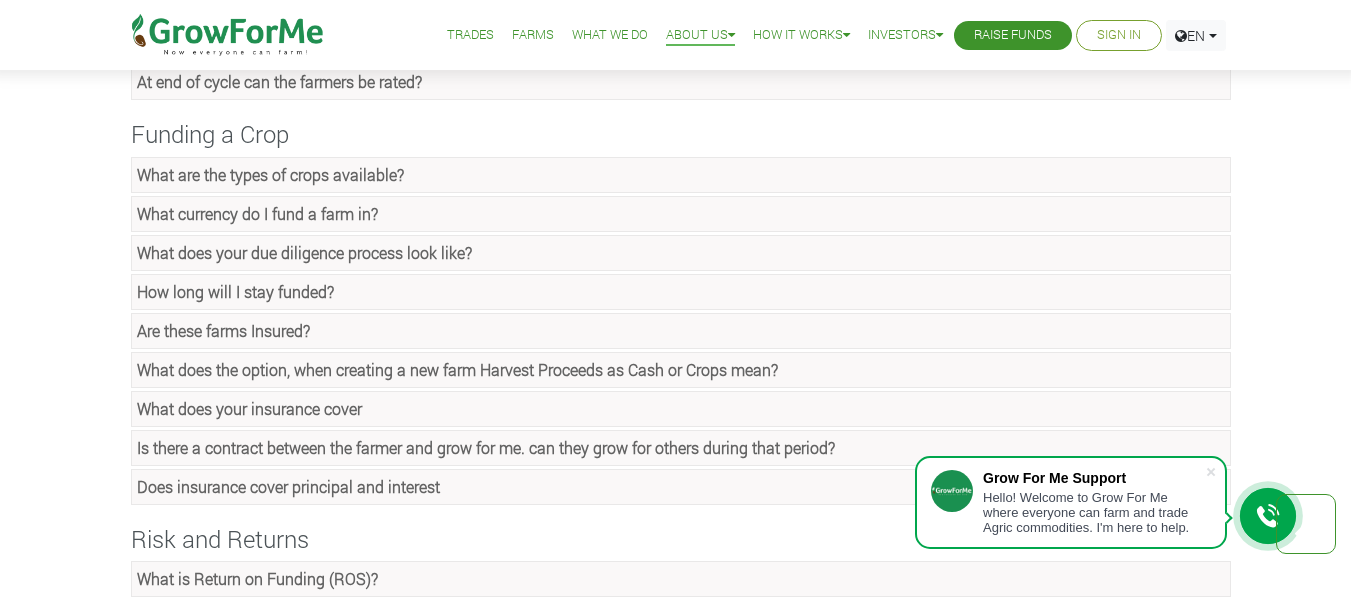 click on "What are the types of crops available?" at bounding box center [214, -1238] 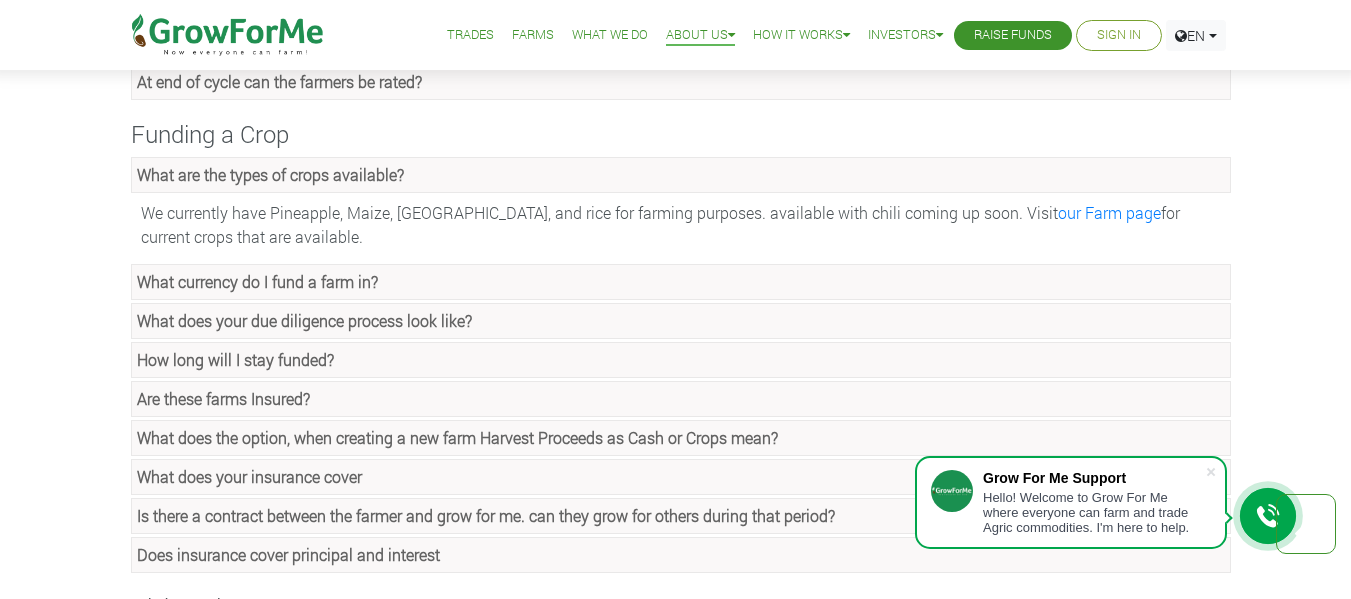 click on "What currency do I fund a farm in?" at bounding box center (213, -1131) 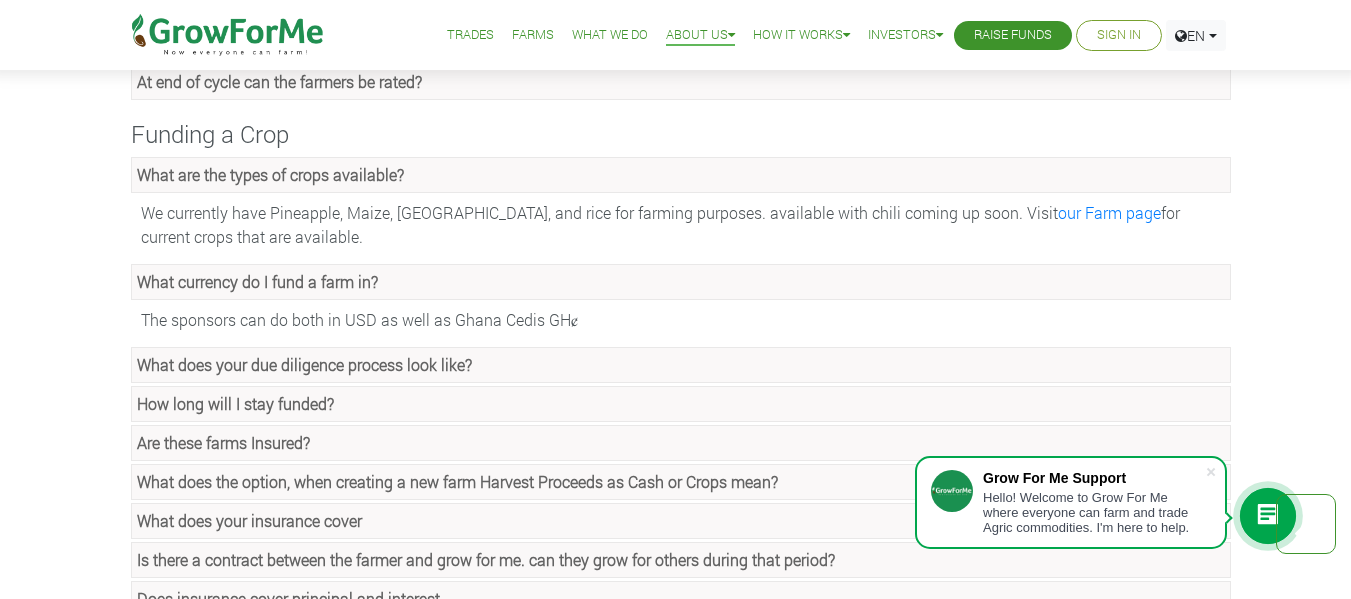 scroll, scrollTop: 1600, scrollLeft: 0, axis: vertical 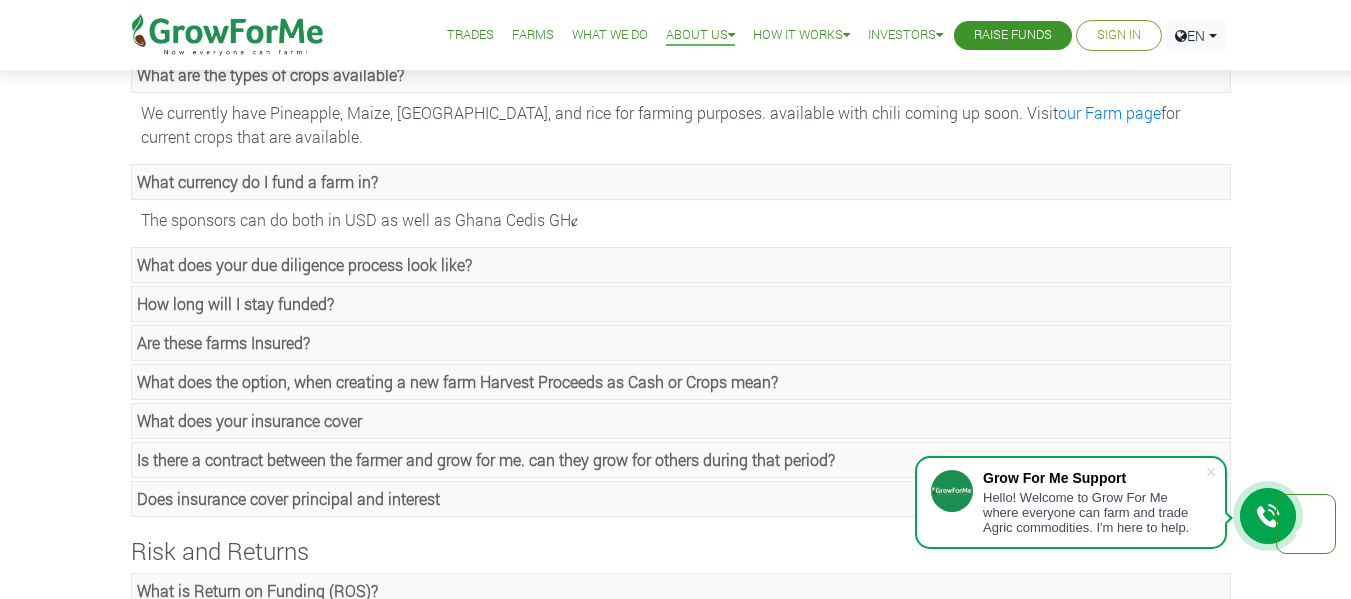 click on "What does your due diligence process look like?" at bounding box center (226, -1148) 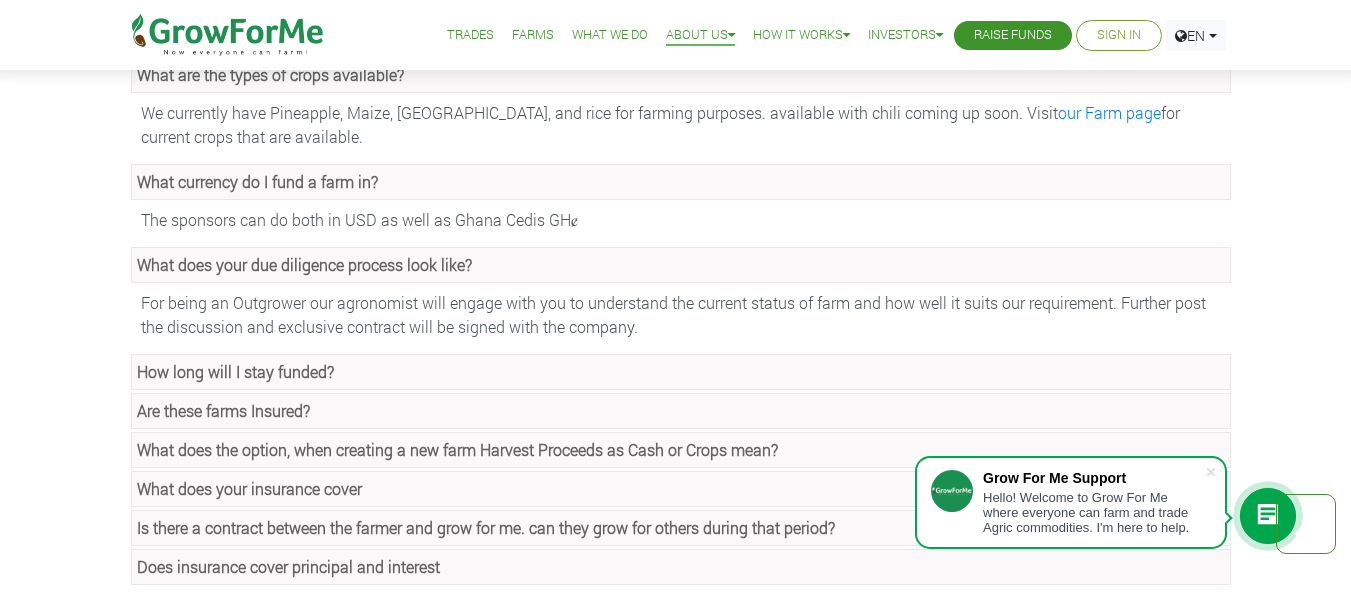 click on "How long will I stay funded?" at bounding box center (299, -1065) 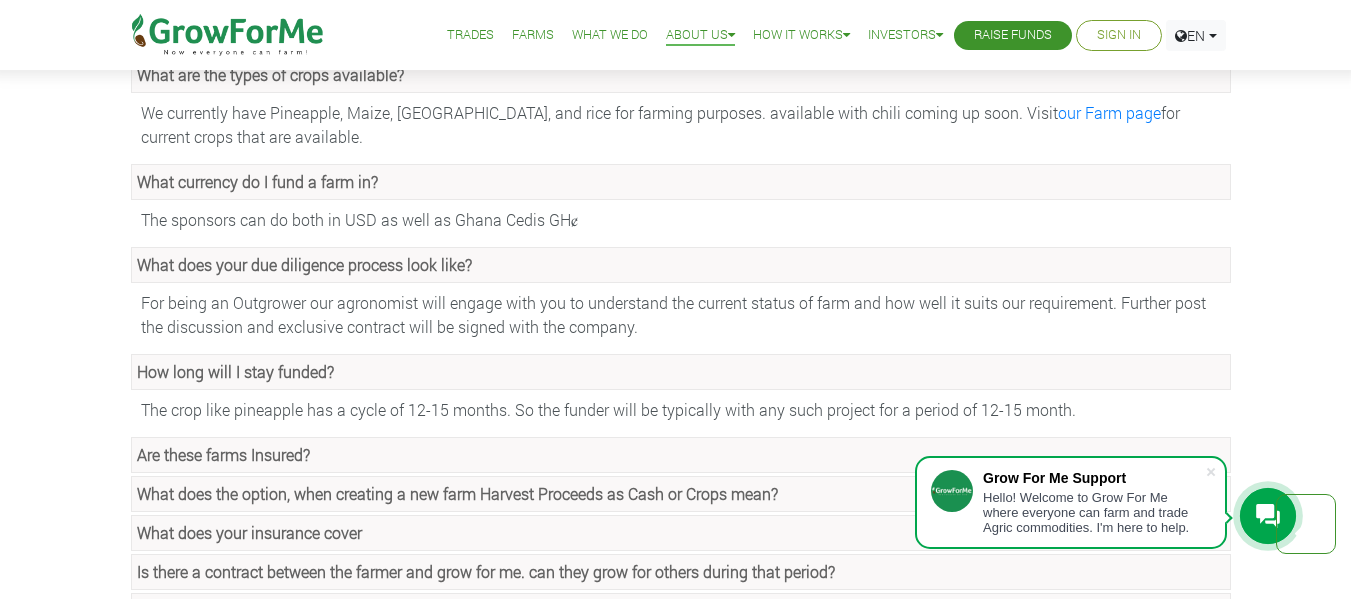 scroll, scrollTop: 1700, scrollLeft: 0, axis: vertical 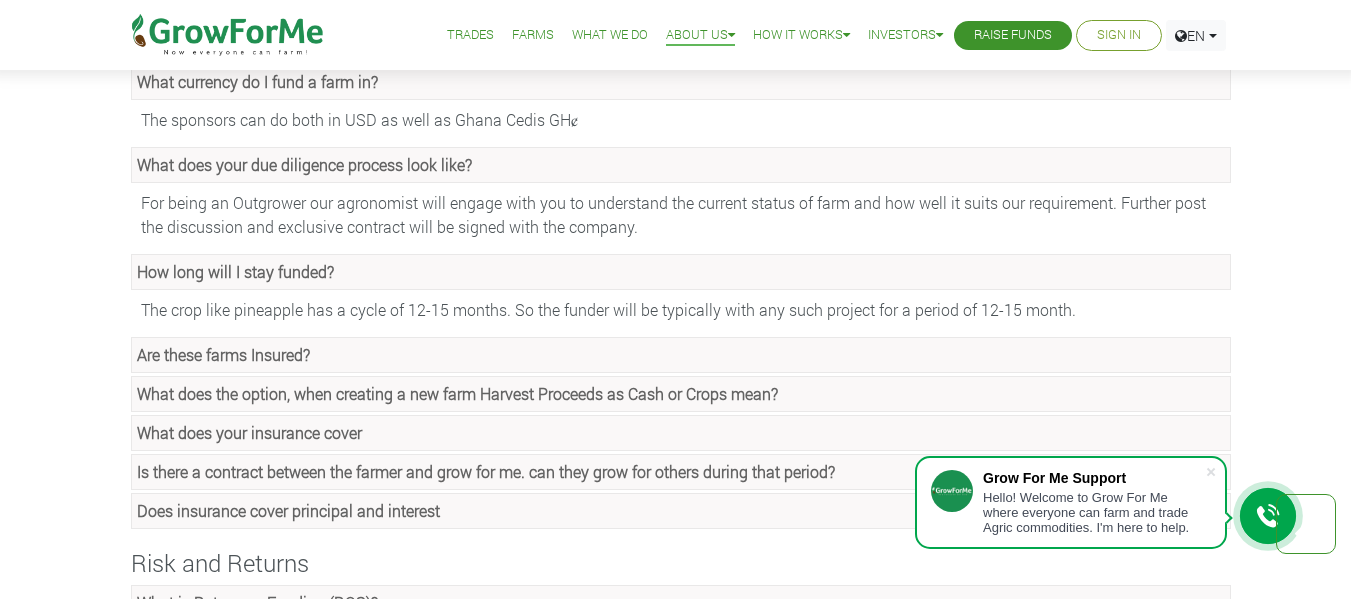 click on "Are these farms Insured?" at bounding box center (231, -1058) 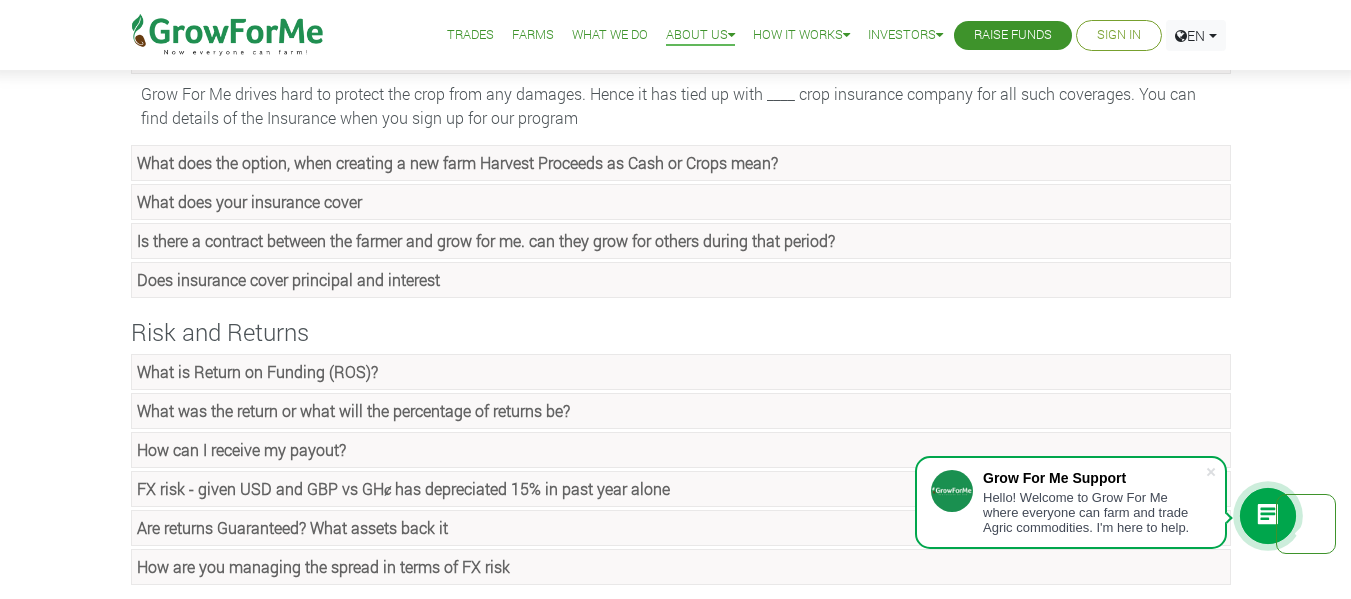 scroll, scrollTop: 2000, scrollLeft: 0, axis: vertical 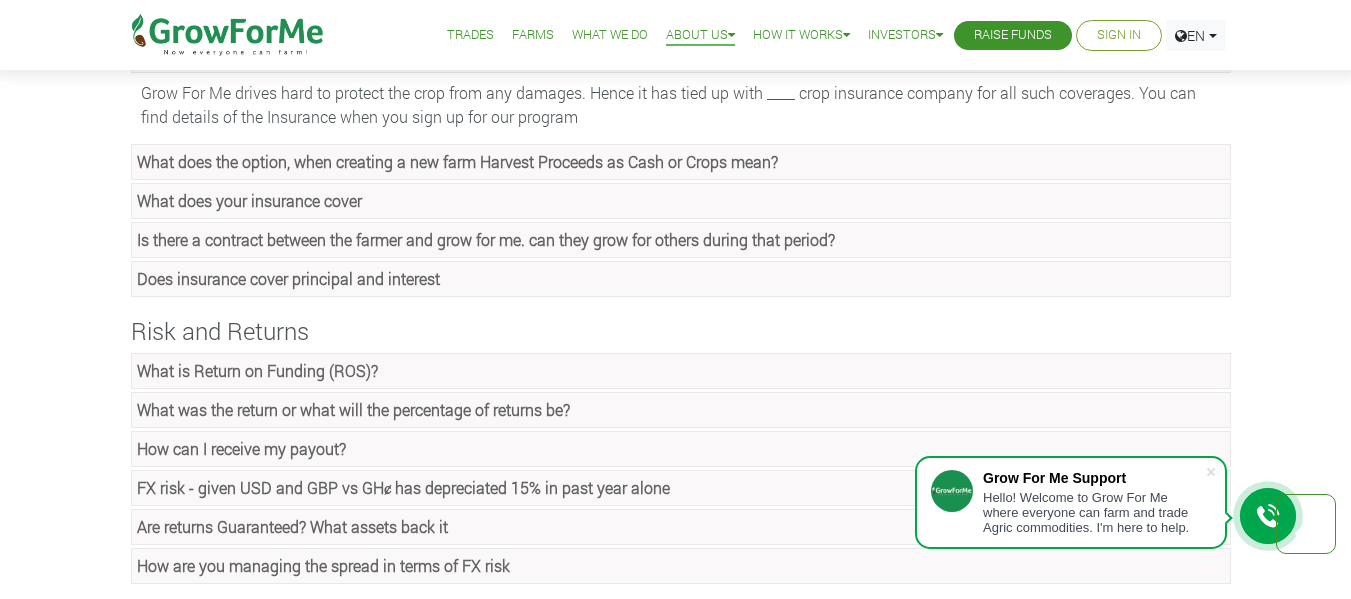 click on "What does your insurance cover" at bounding box center [329, -1096] 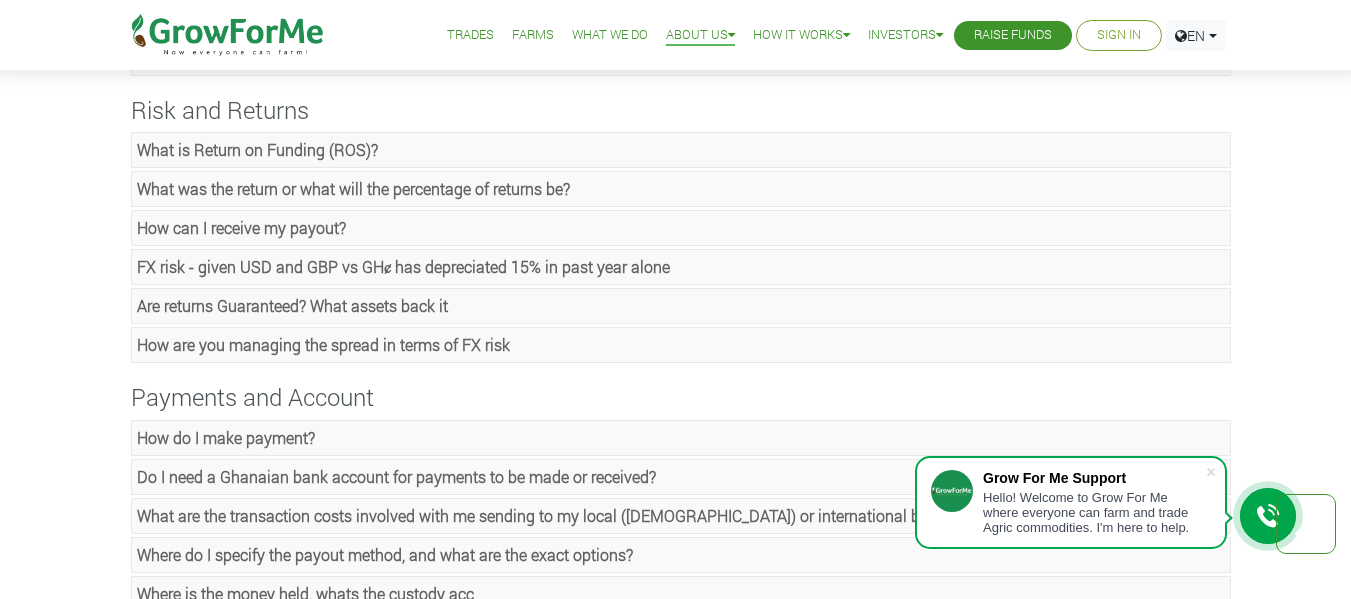 scroll, scrollTop: 2300, scrollLeft: 0, axis: vertical 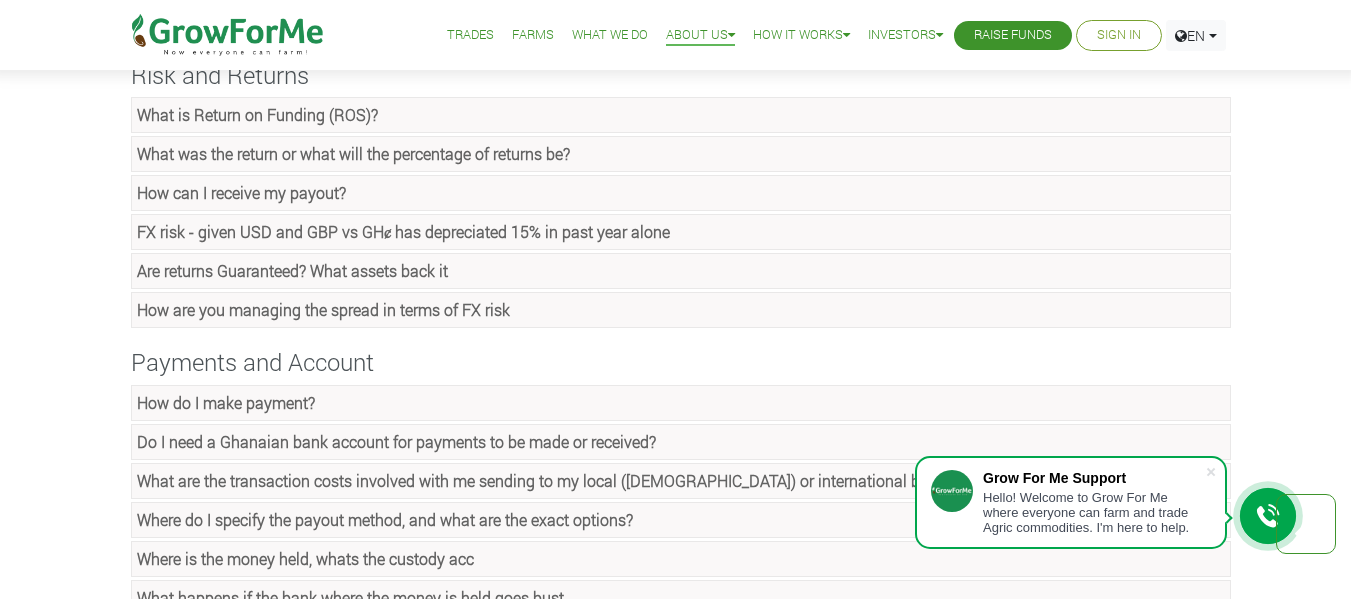 click on "How can I receive my payout?" at bounding box center (226, -1848) 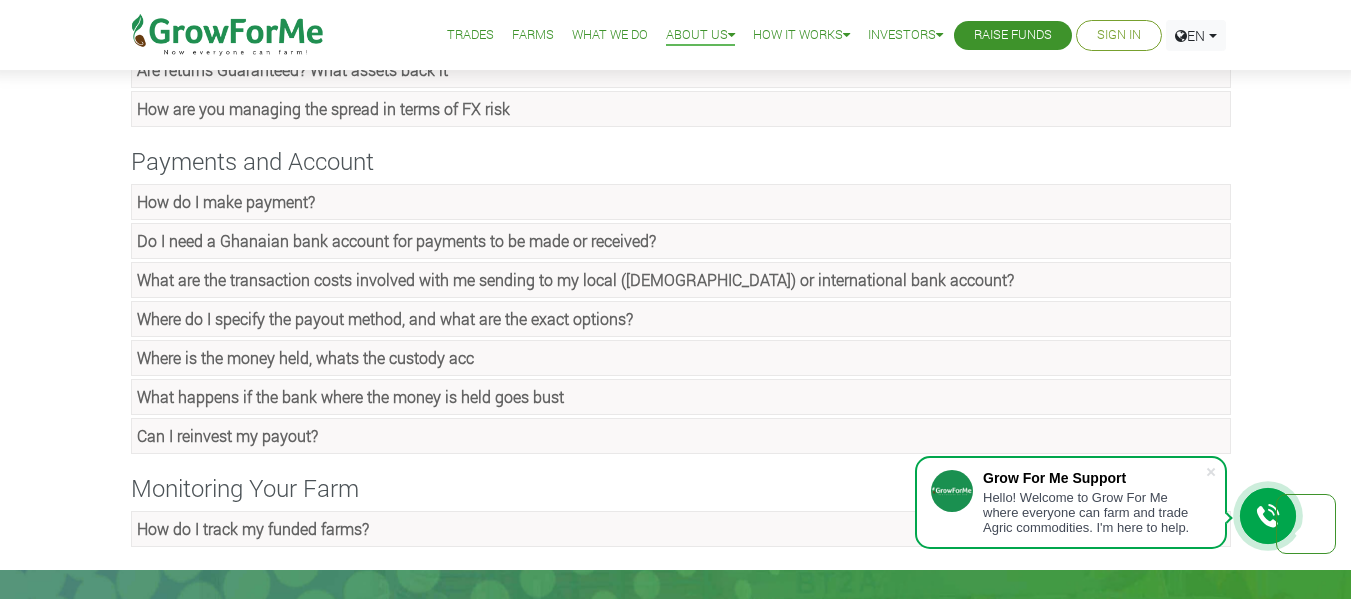 scroll, scrollTop: 2700, scrollLeft: 0, axis: vertical 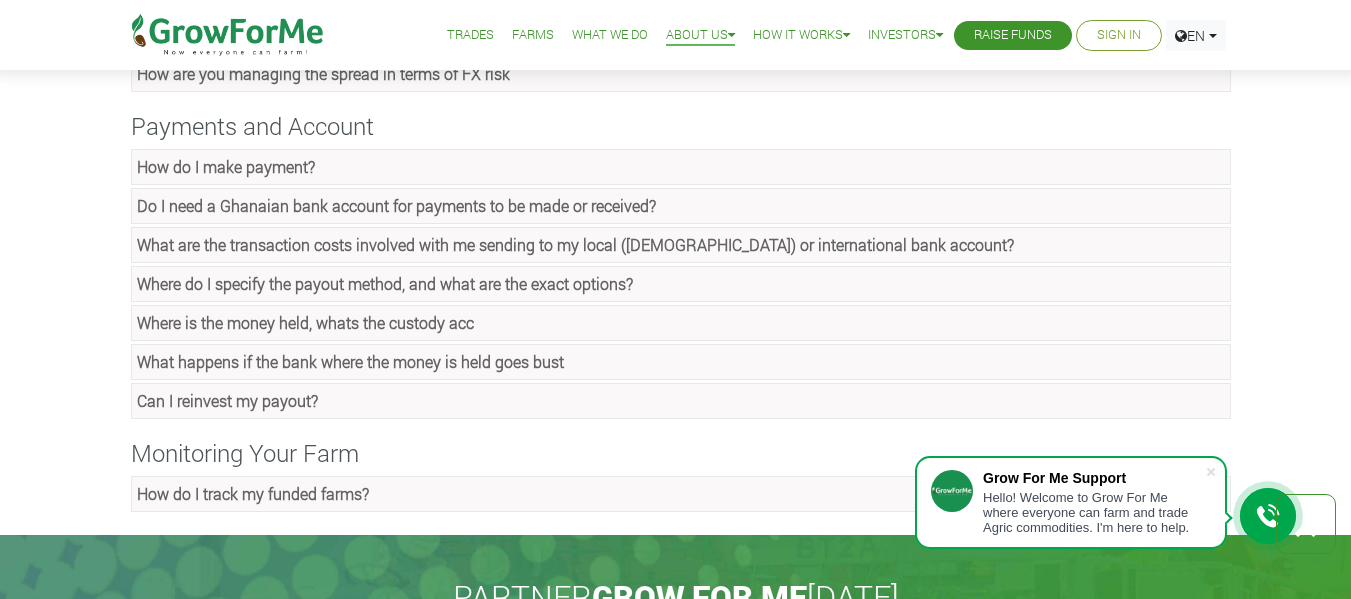 click on "Where do I specify the payout method, and what are the exact options?" at bounding box center (299, -2165) 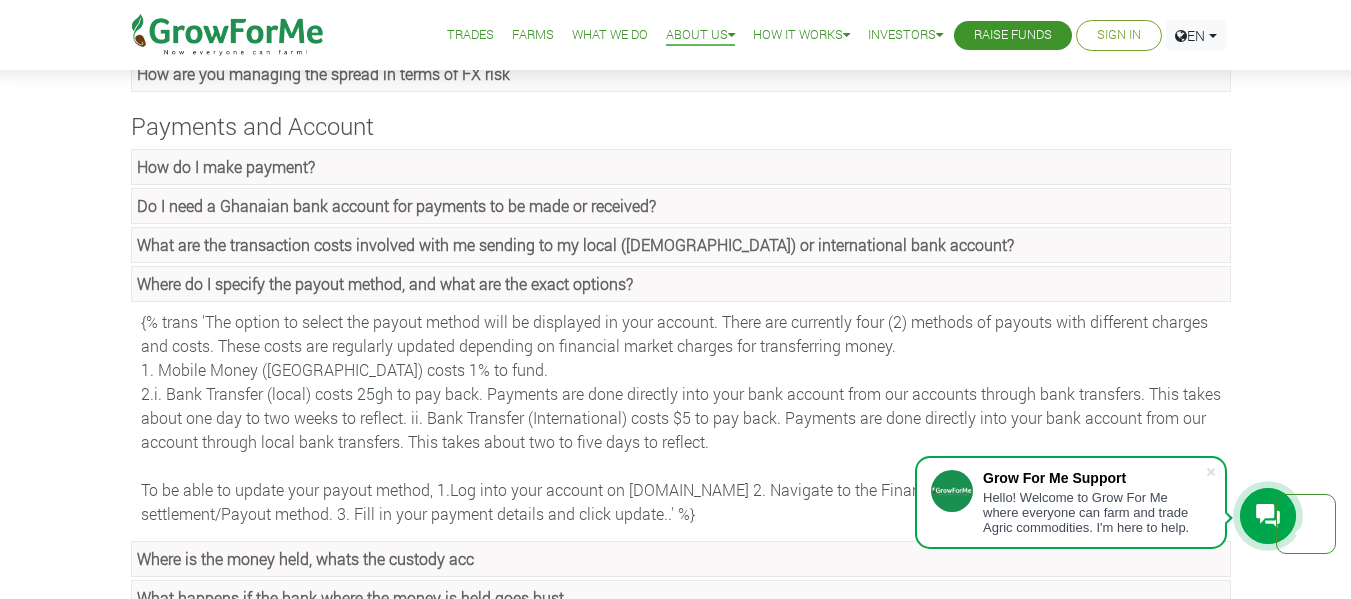 click on "Do I need a Ghanaian bank account for payments to be made or received?" at bounding box center (213, -2331) 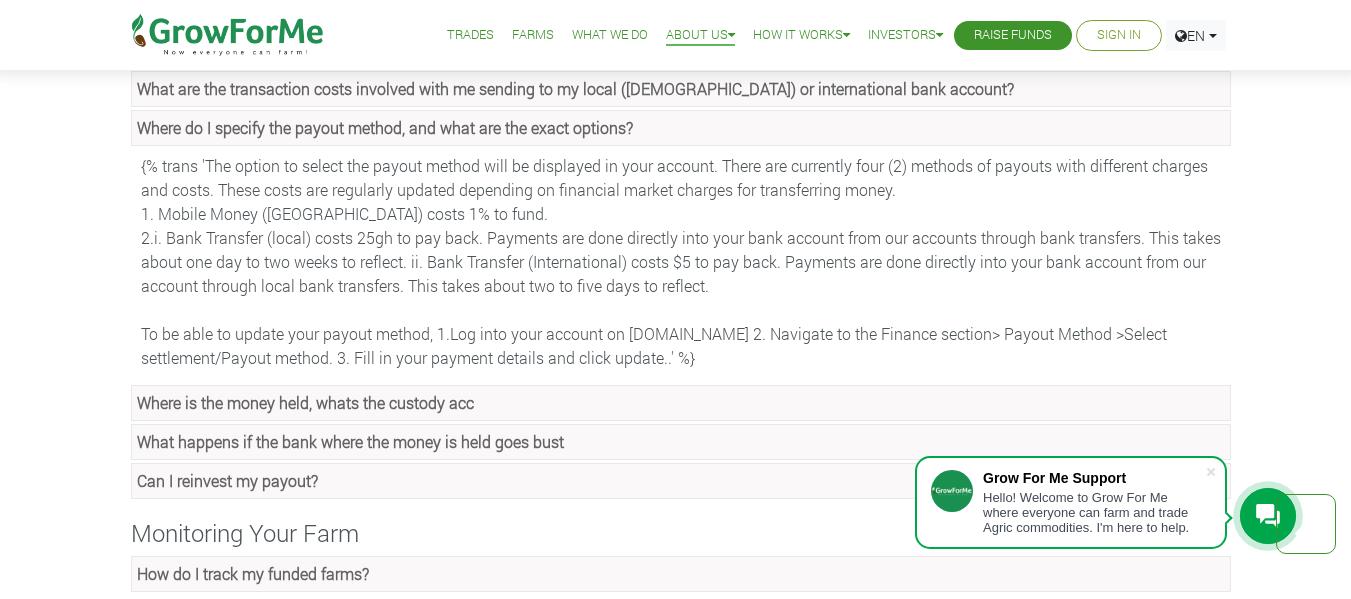 scroll, scrollTop: 3100, scrollLeft: 0, axis: vertical 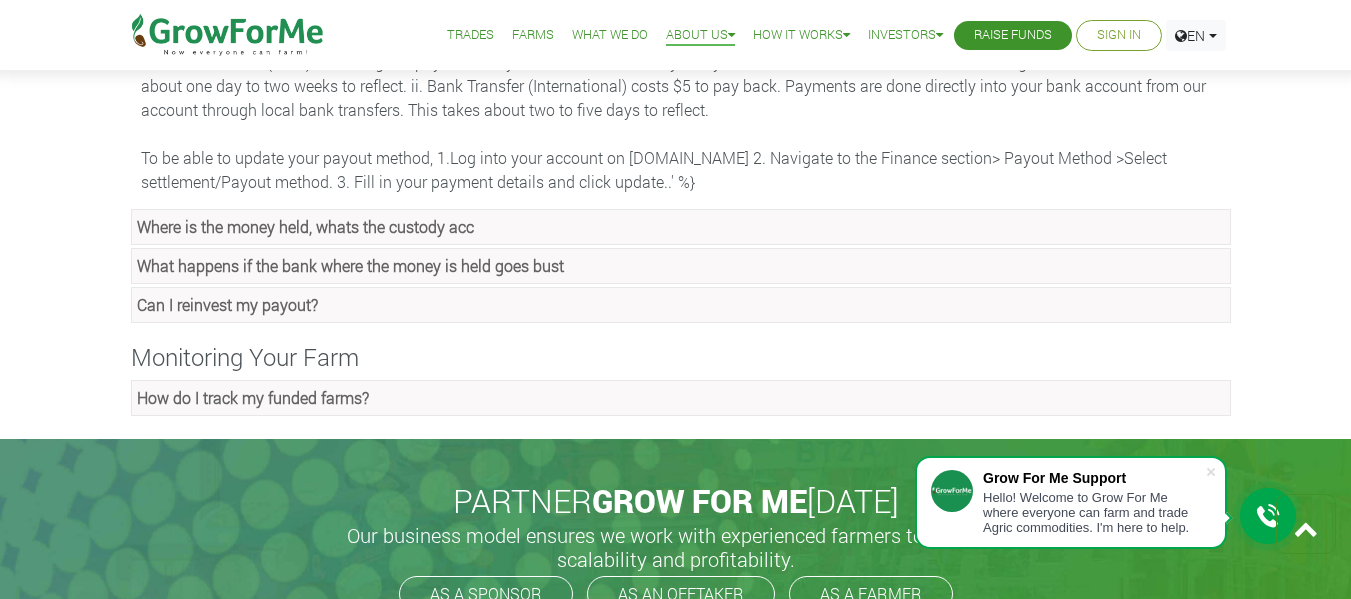 click on "How do I track my funded farms?" at bounding box center [214, -2838] 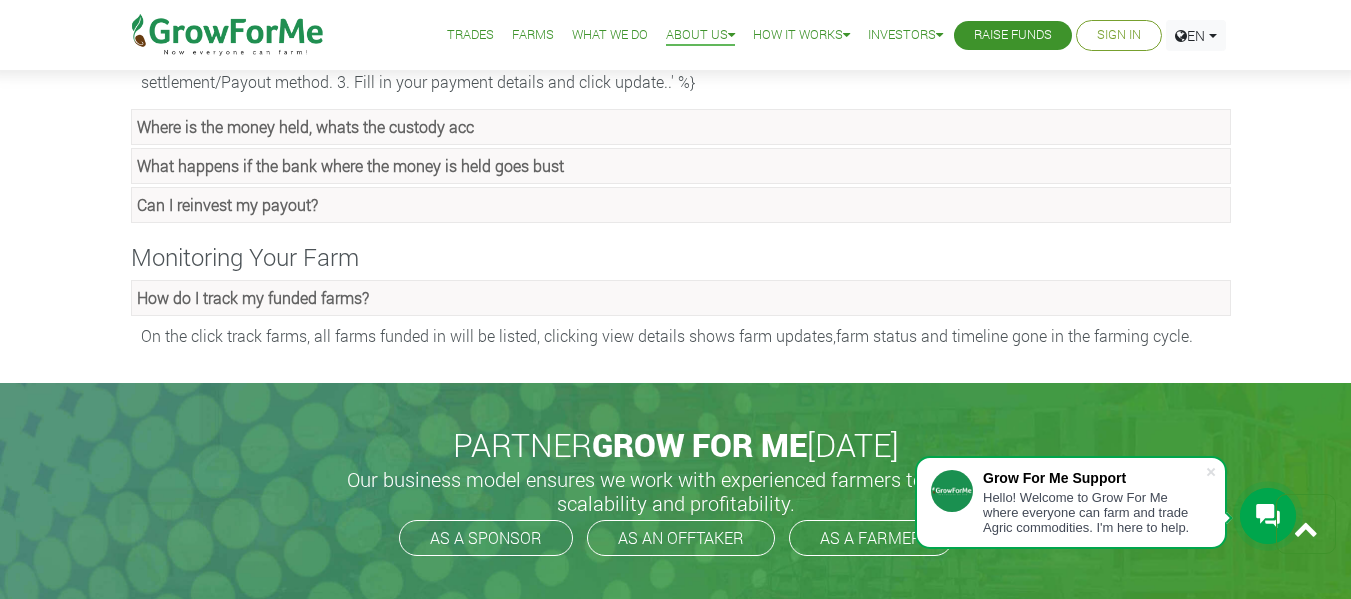 scroll, scrollTop: 3100, scrollLeft: 0, axis: vertical 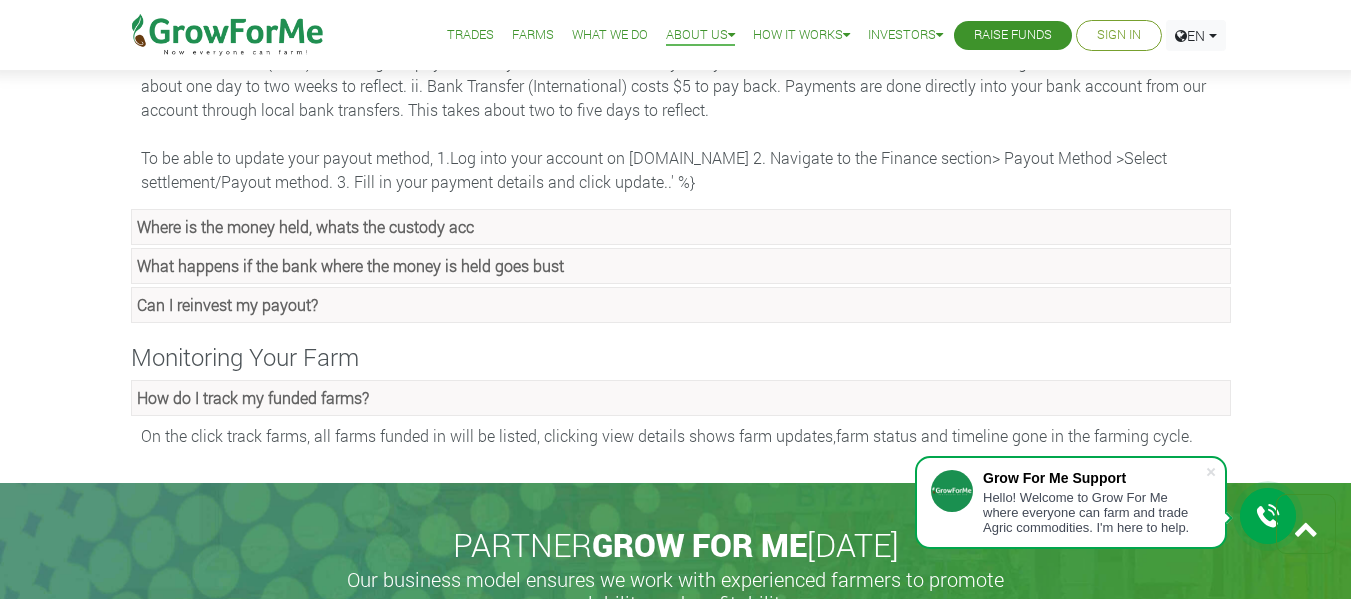 click on "What happens if the bank where the money is held goes bust" at bounding box center [361, -2327] 